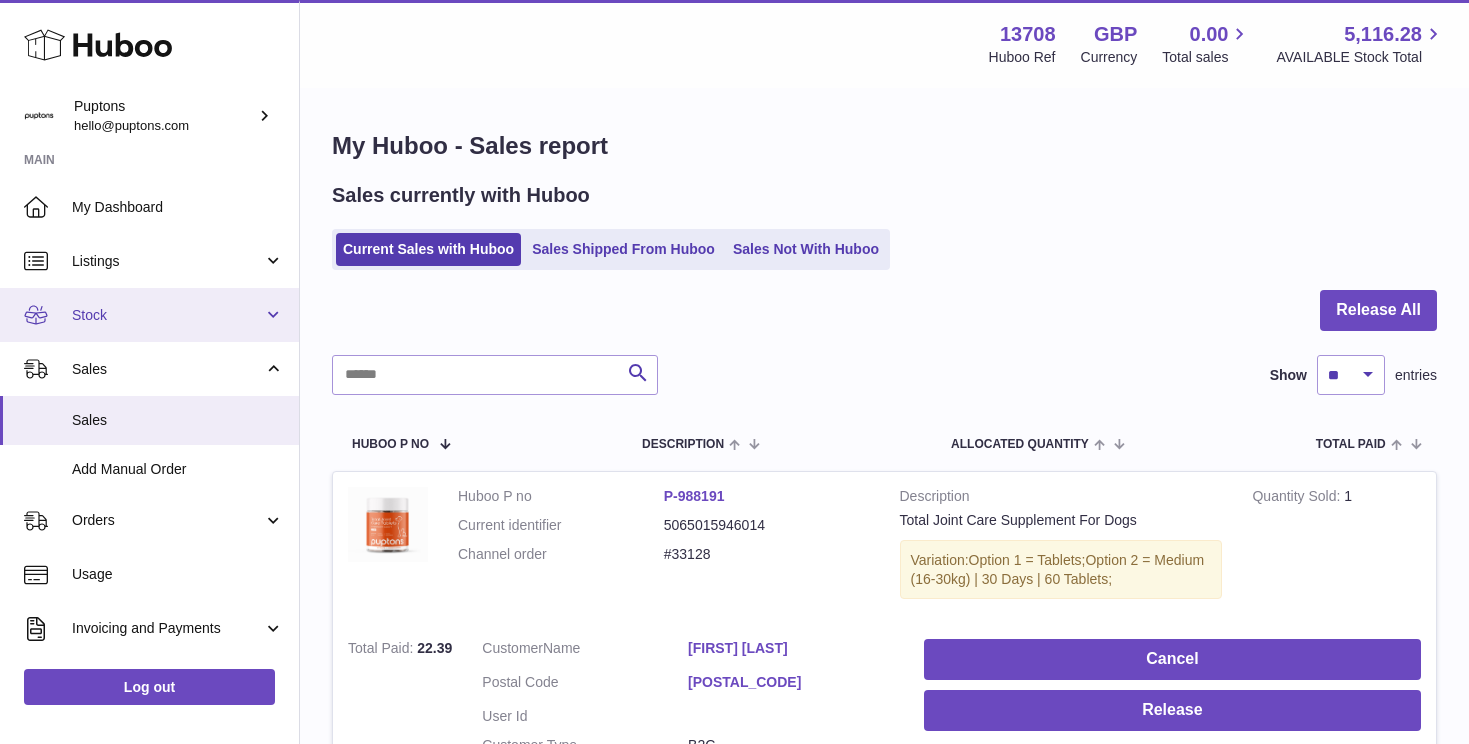 scroll, scrollTop: 0, scrollLeft: 0, axis: both 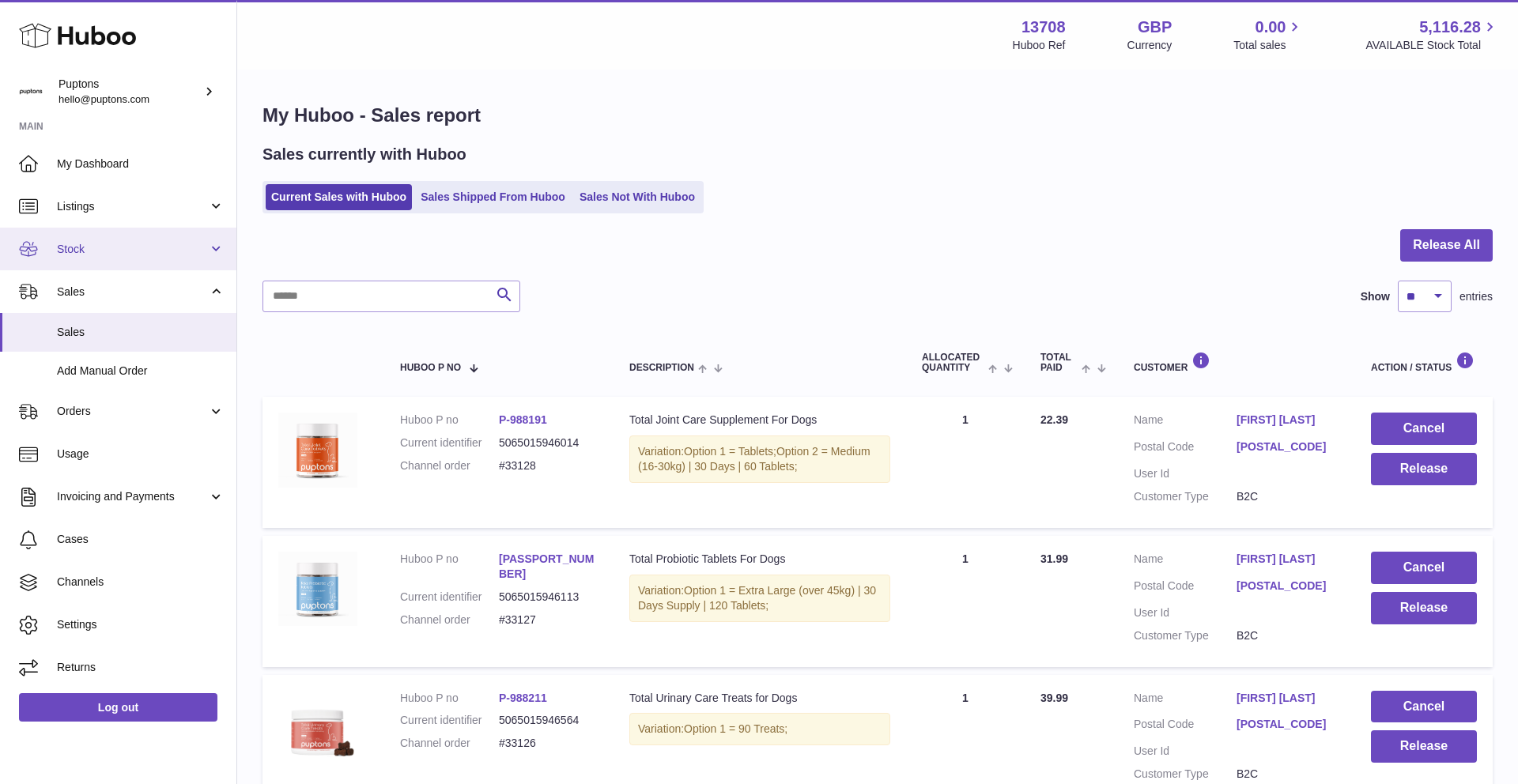 click on "Stock" at bounding box center (132, 249) 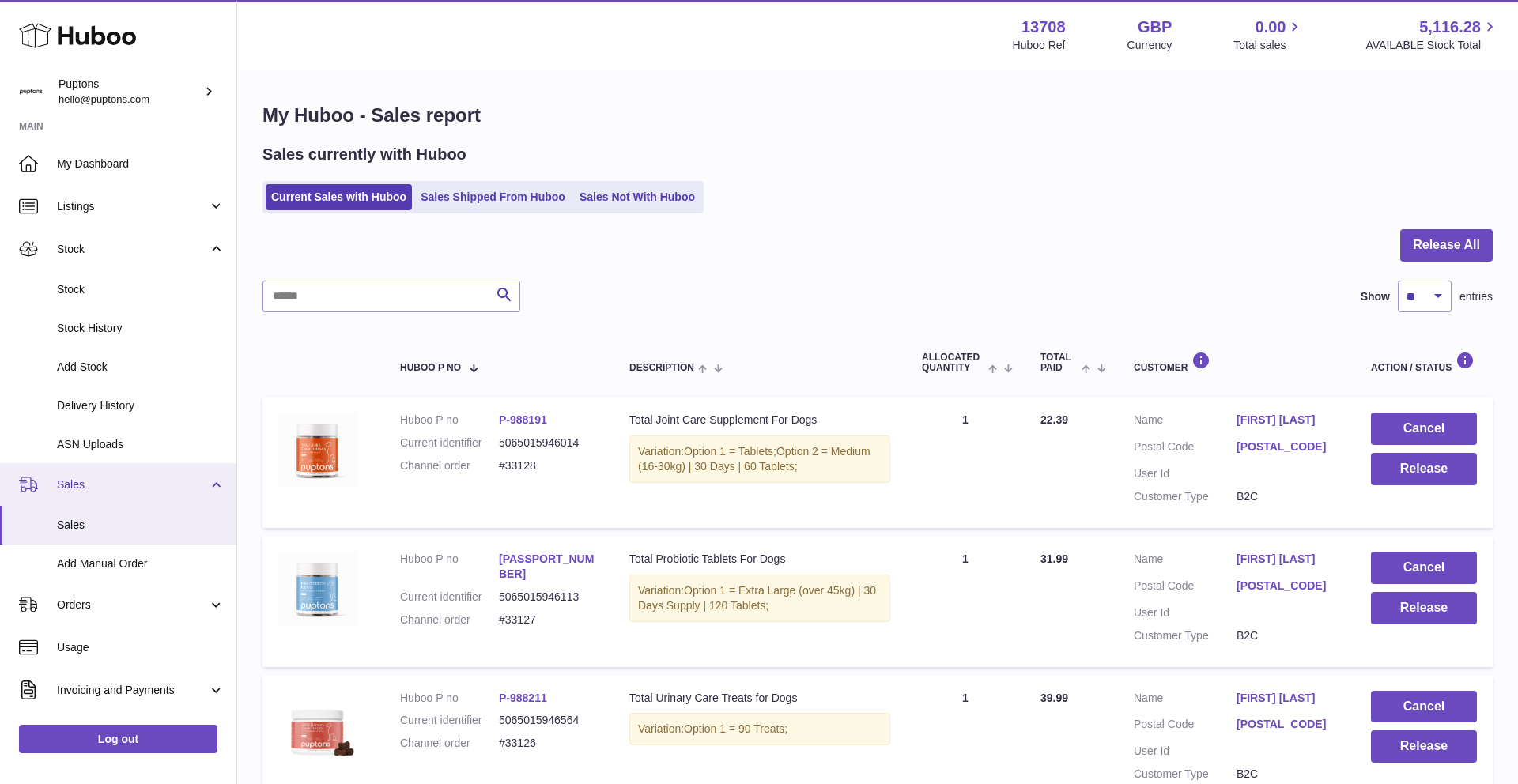 click on "Sales" at bounding box center [118, 484] 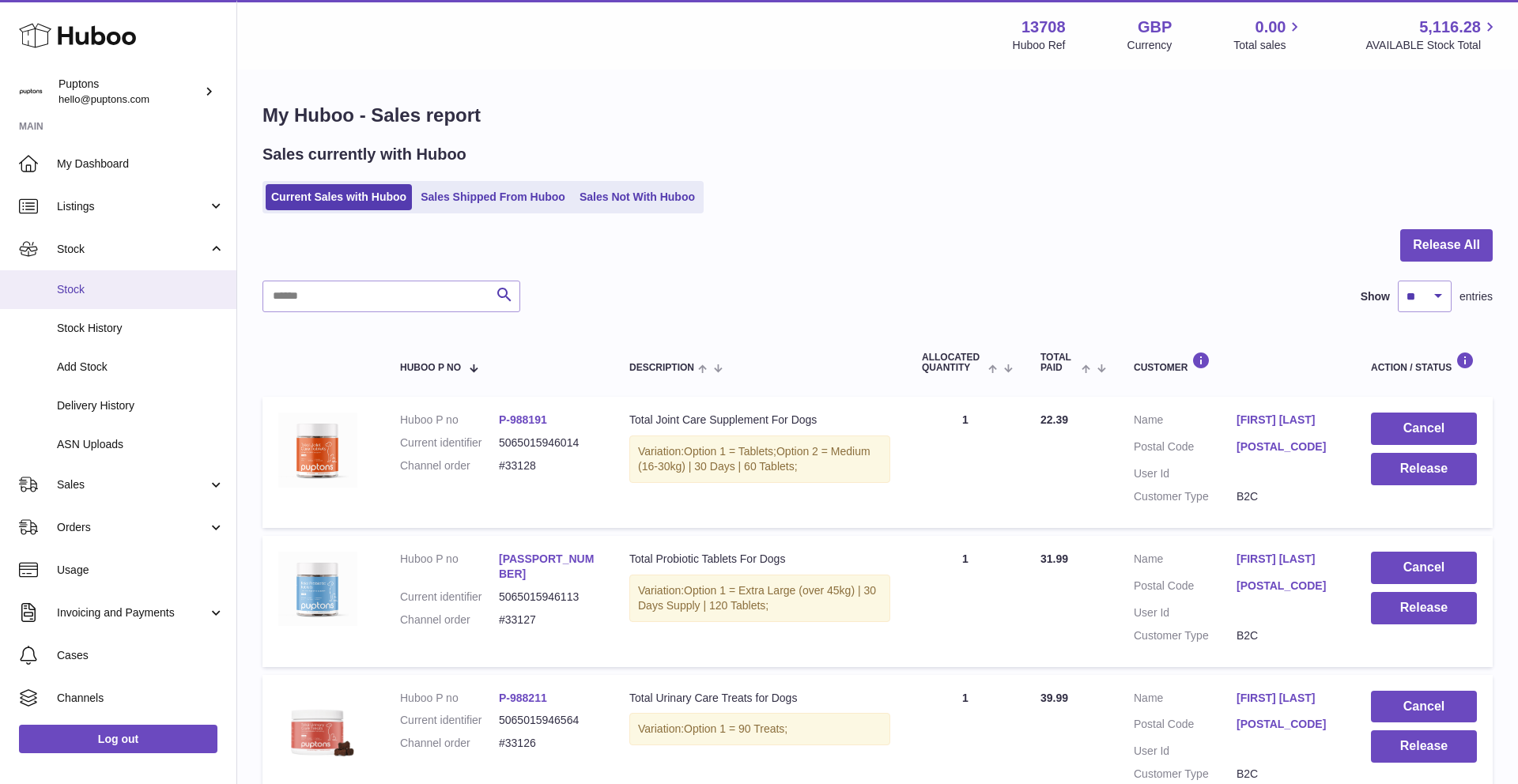 click on "Stock" at bounding box center (141, 289) 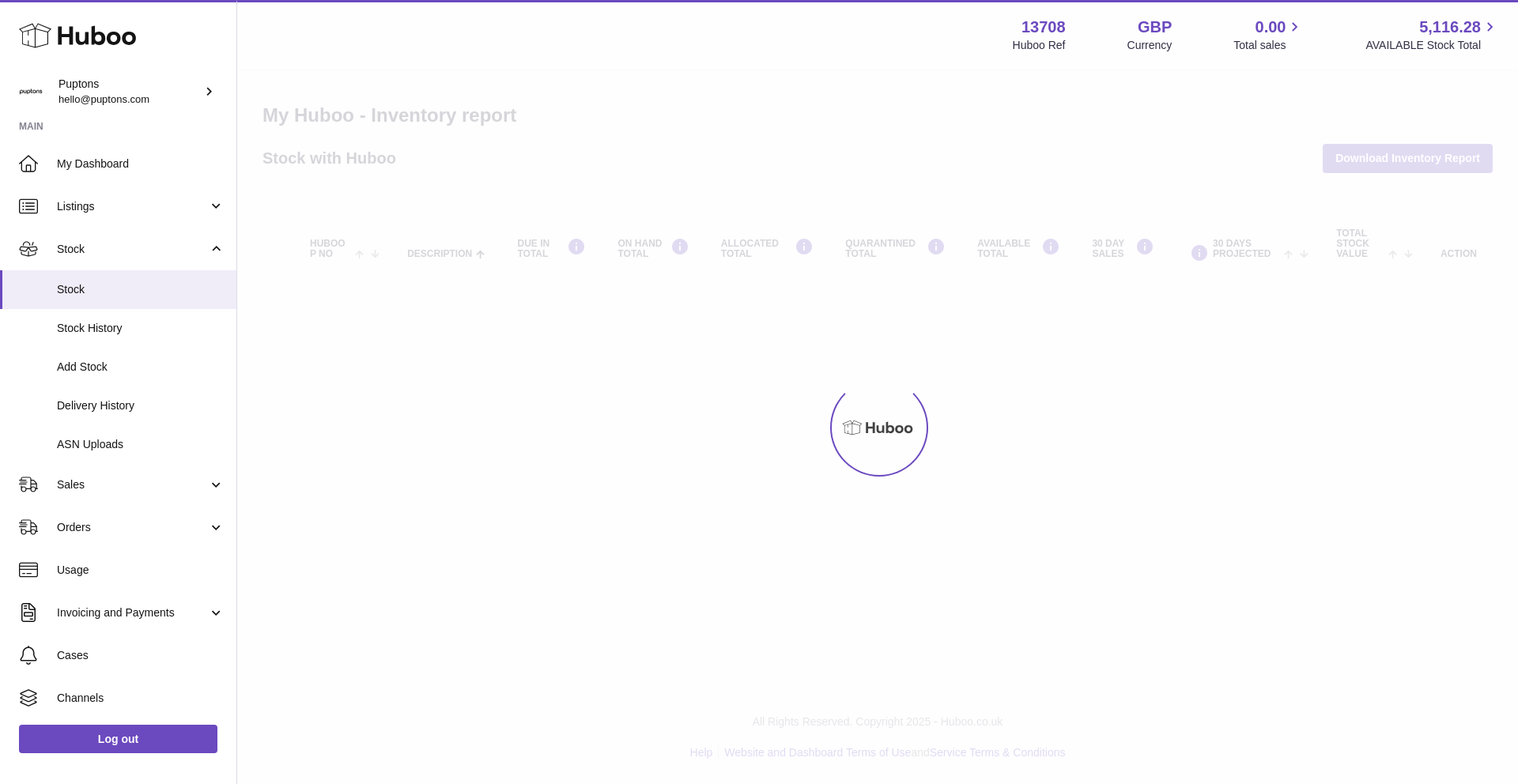 scroll, scrollTop: 0, scrollLeft: 0, axis: both 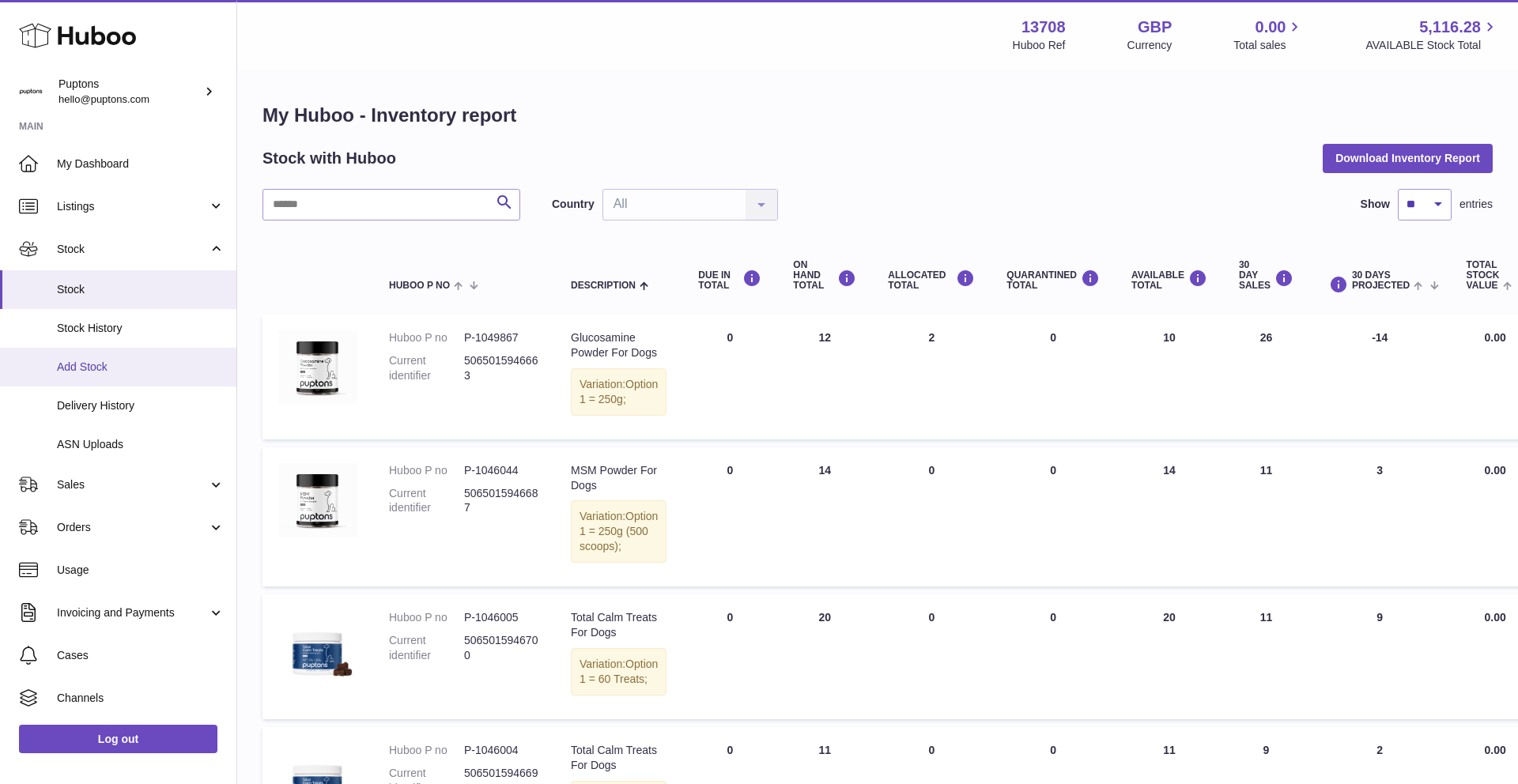 click on "Add Stock" at bounding box center [141, 367] 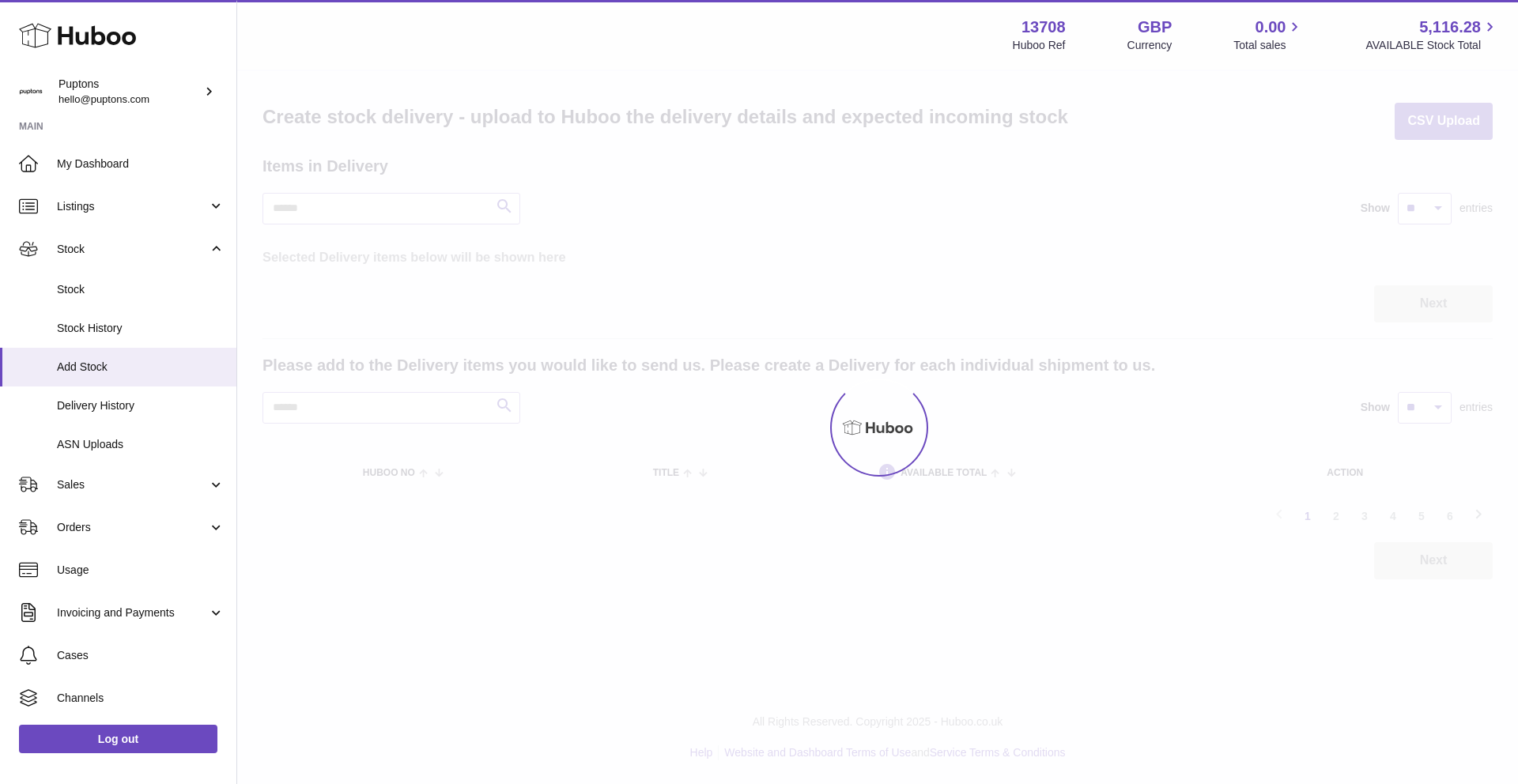 scroll, scrollTop: 0, scrollLeft: 0, axis: both 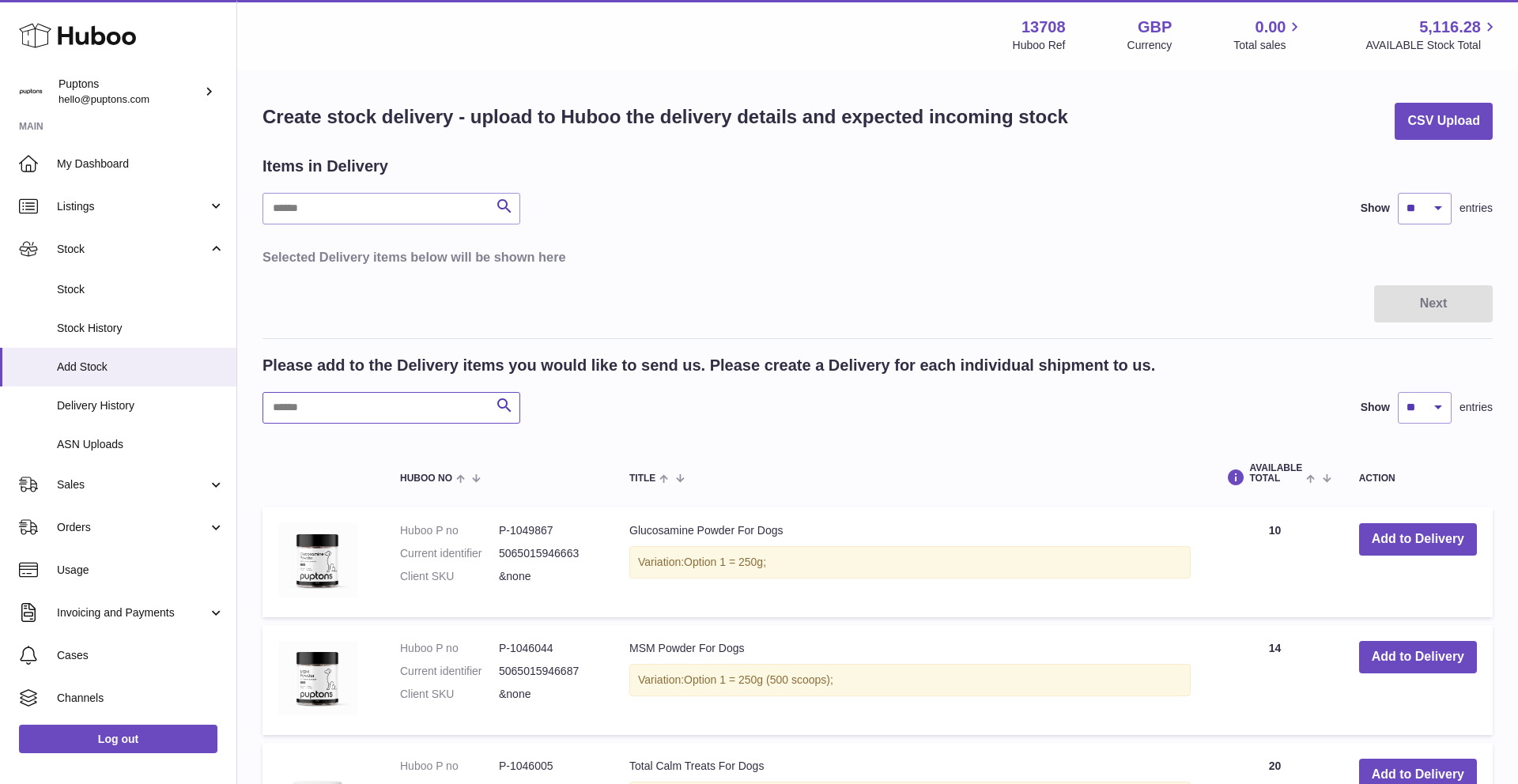 click at bounding box center [391, 408] 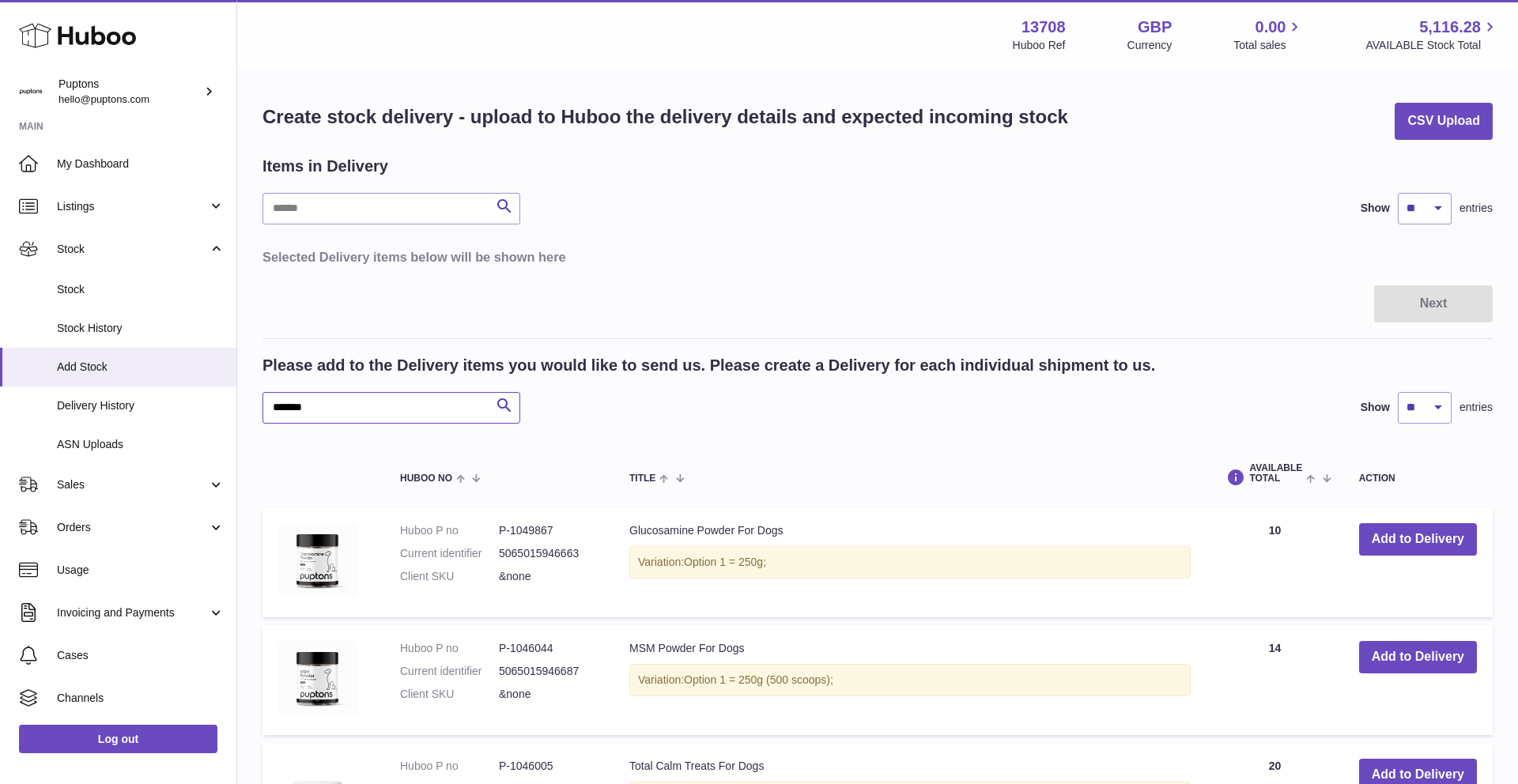 type on "*******" 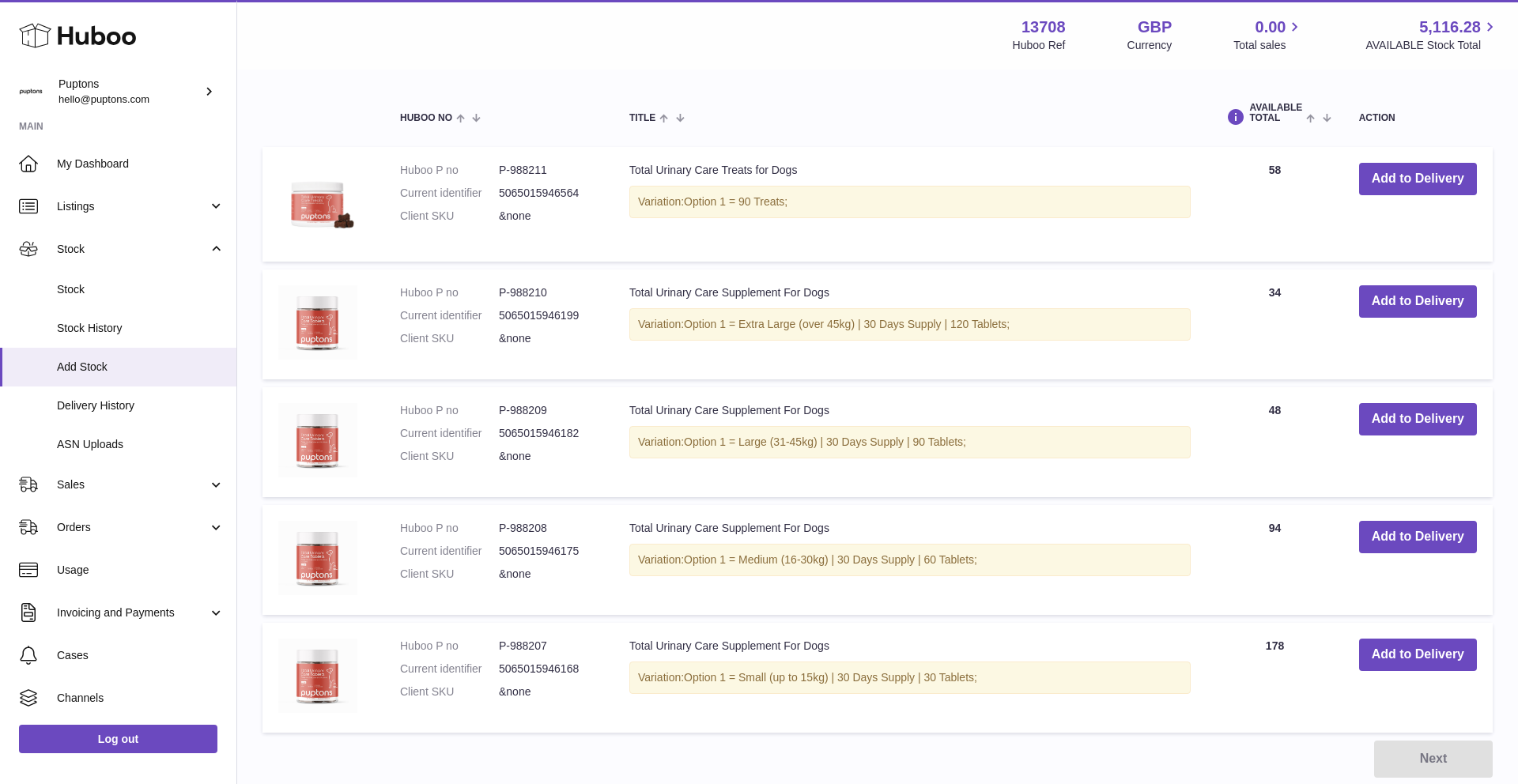 scroll, scrollTop: 358, scrollLeft: 0, axis: vertical 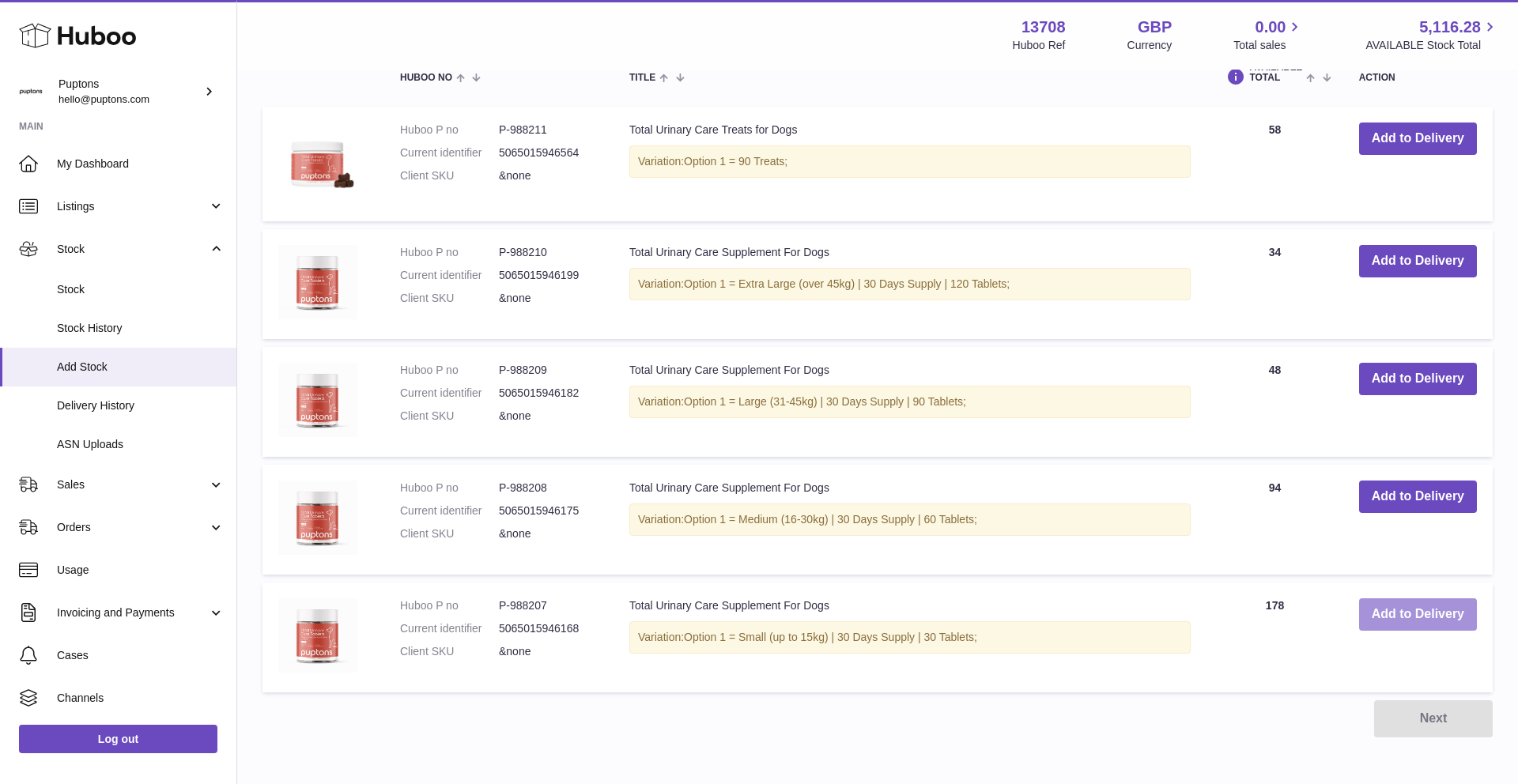 click on "Add to Delivery" at bounding box center [1418, 614] 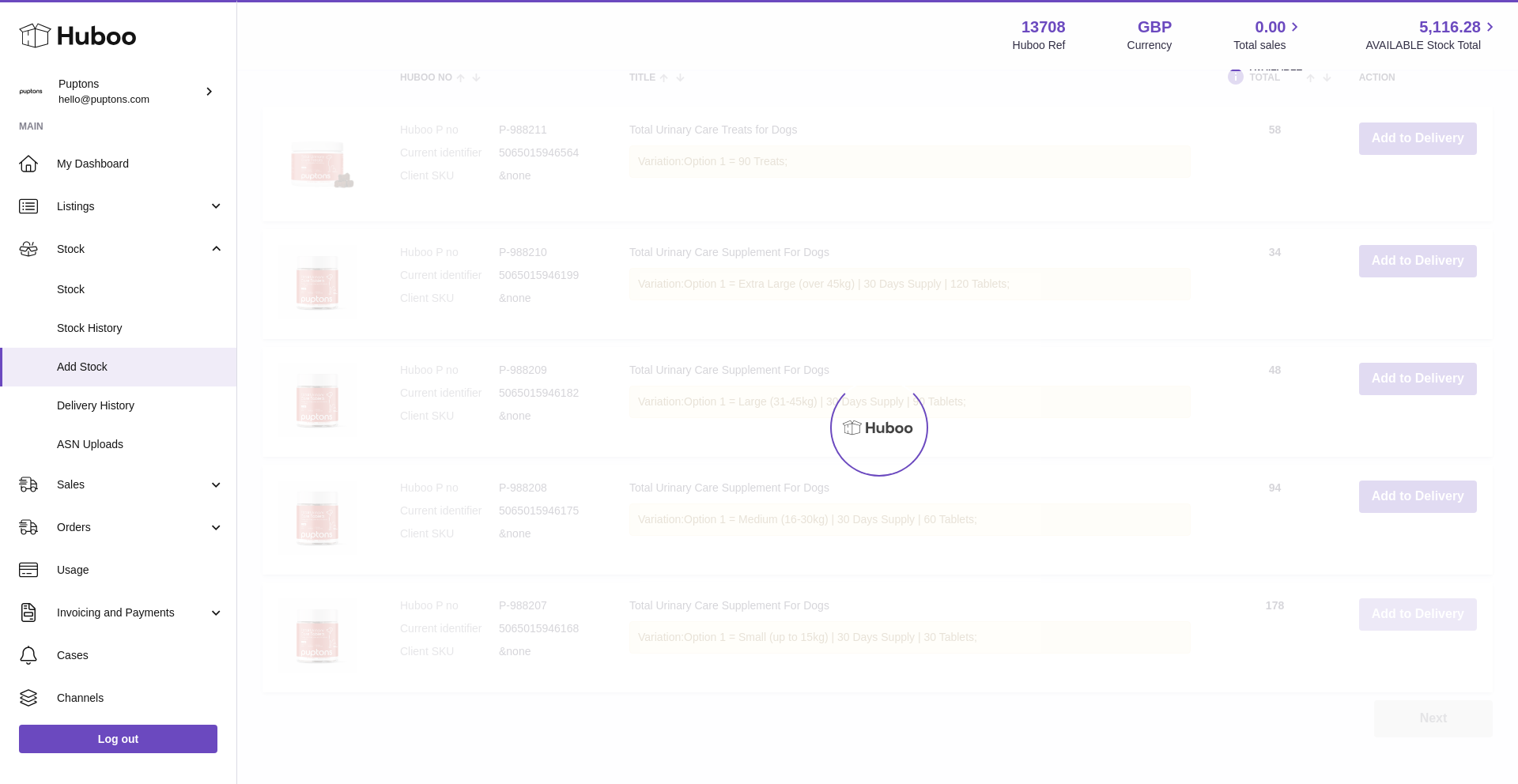 scroll, scrollTop: 545, scrollLeft: 0, axis: vertical 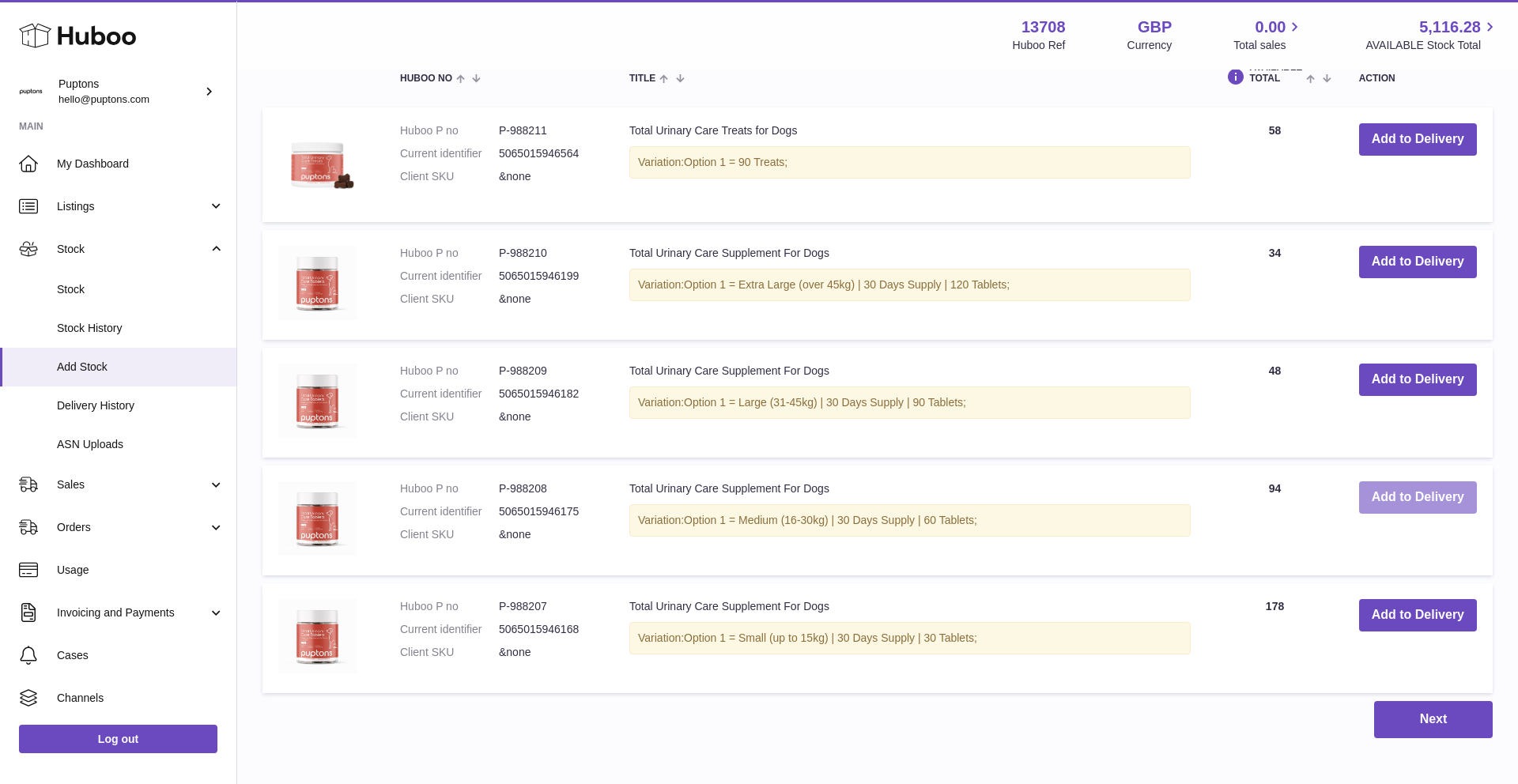 click on "Add to Delivery" at bounding box center (1418, 497) 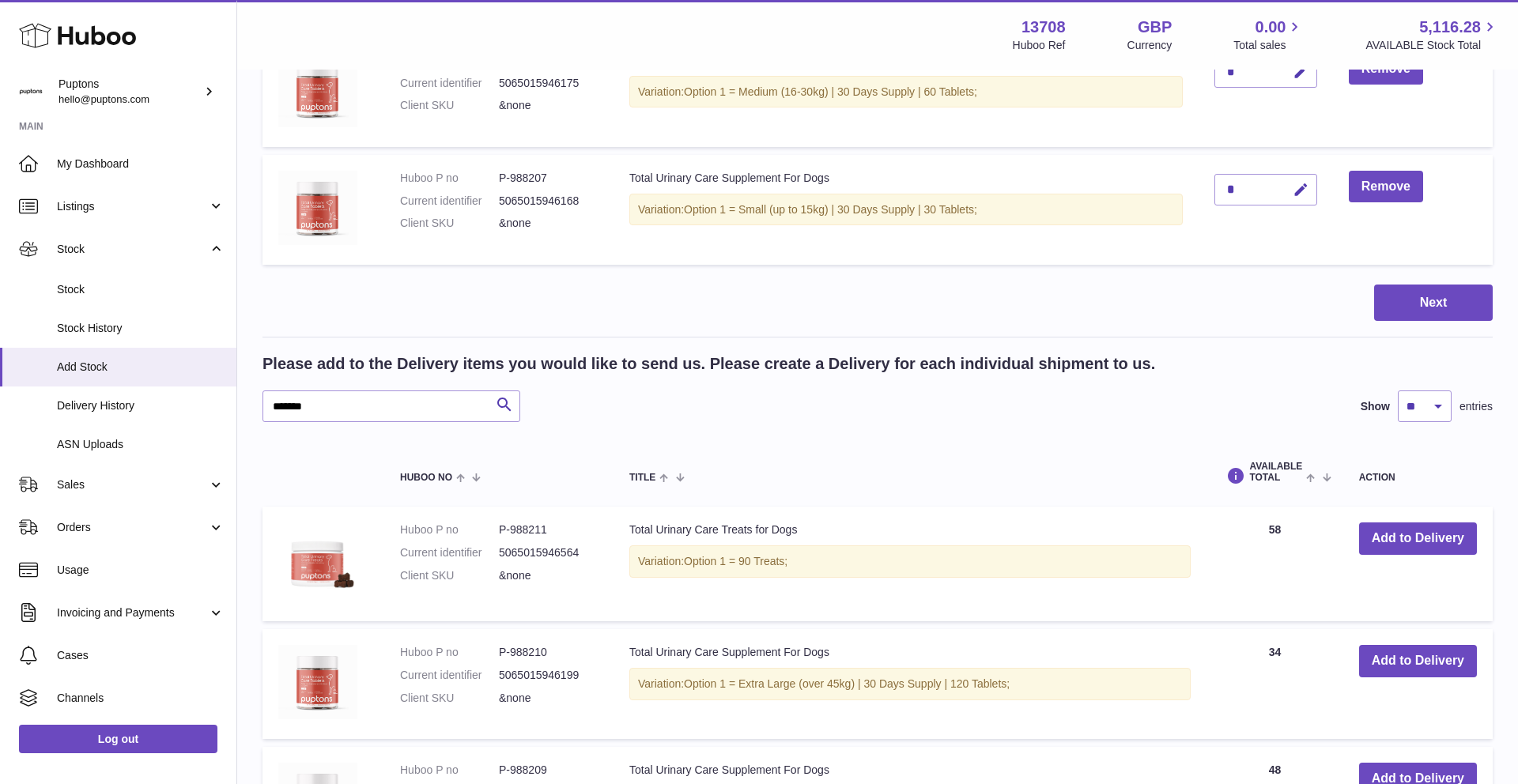 scroll, scrollTop: 0, scrollLeft: 0, axis: both 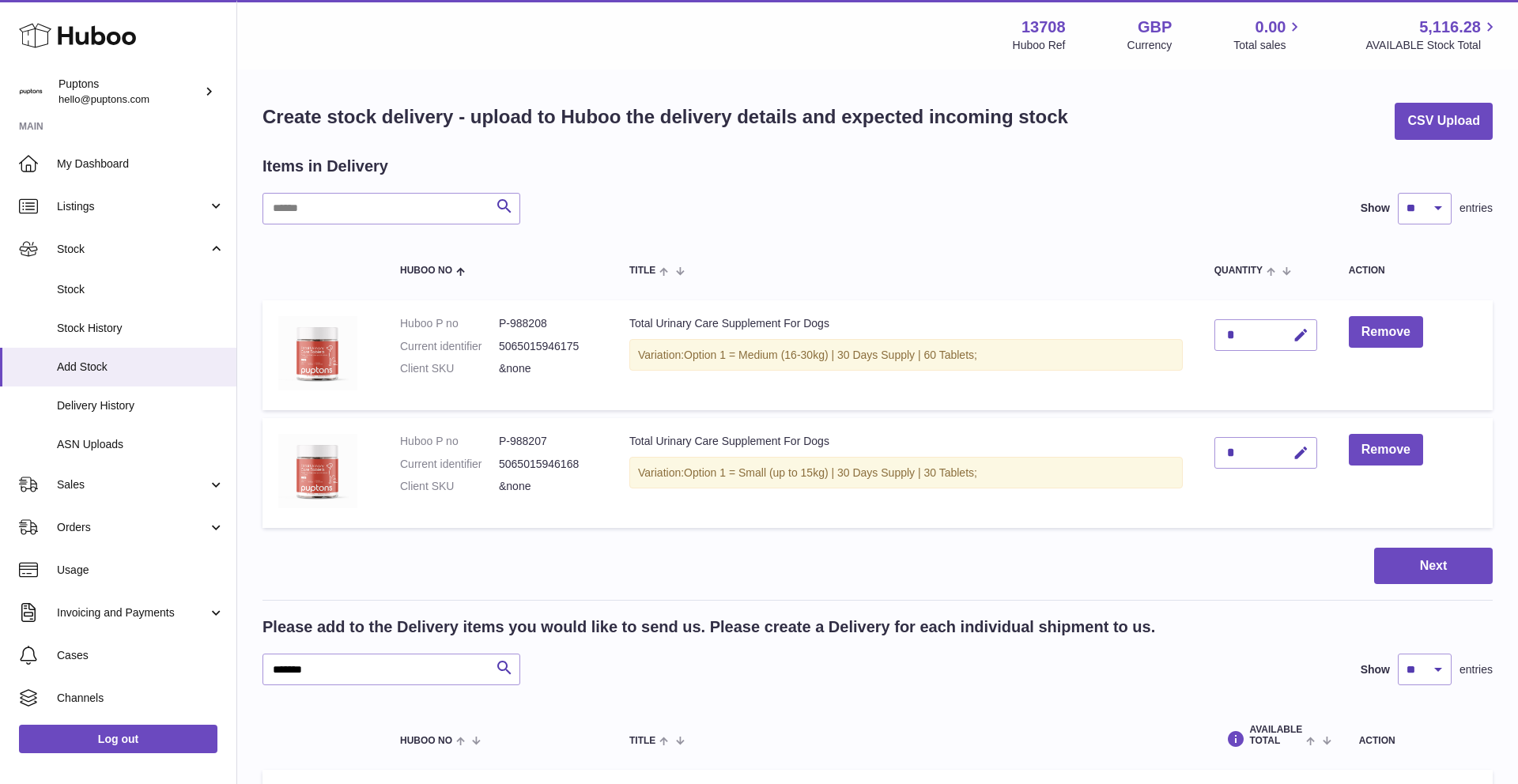 click on "*" at bounding box center [1266, 335] 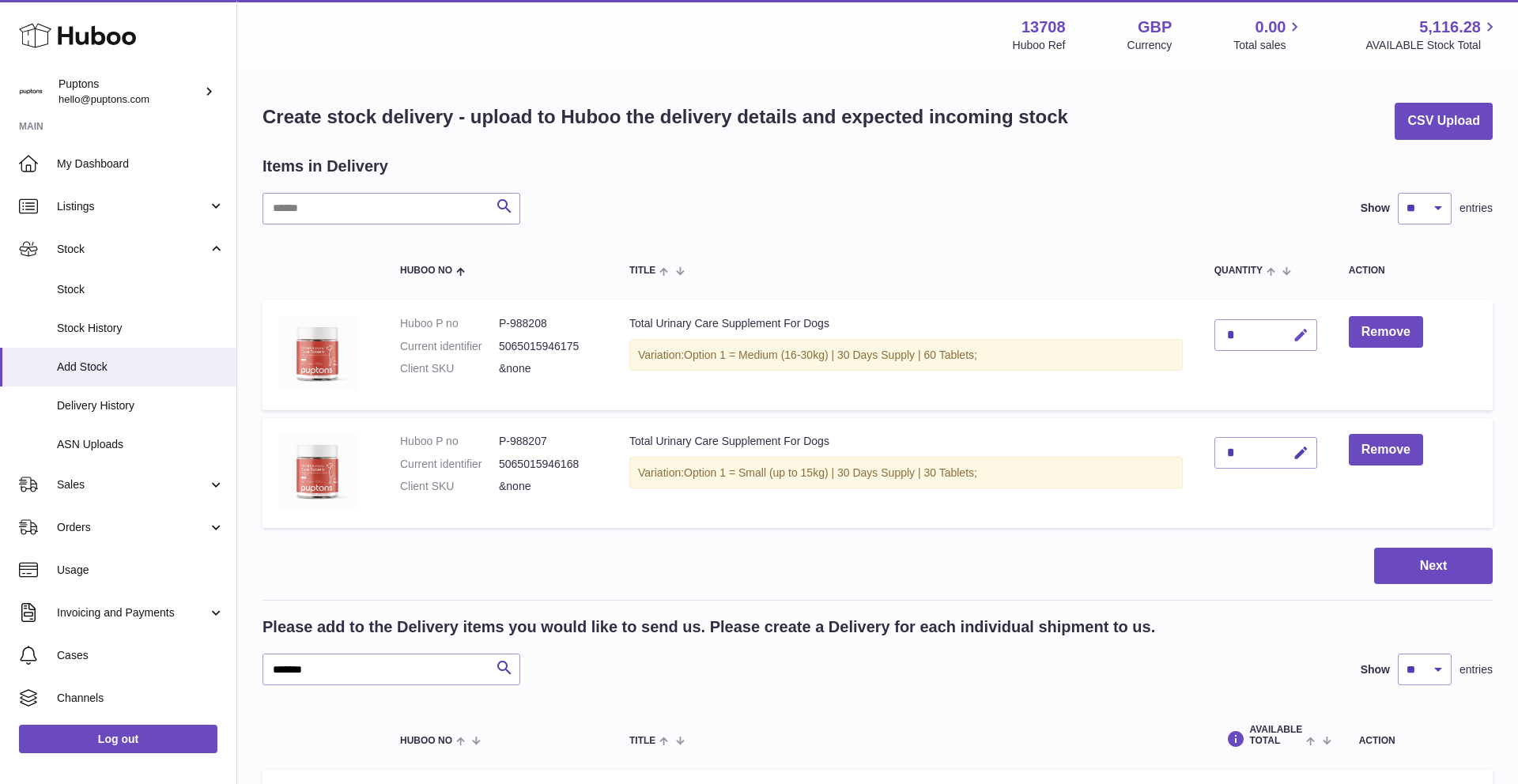 click at bounding box center (1301, 335) 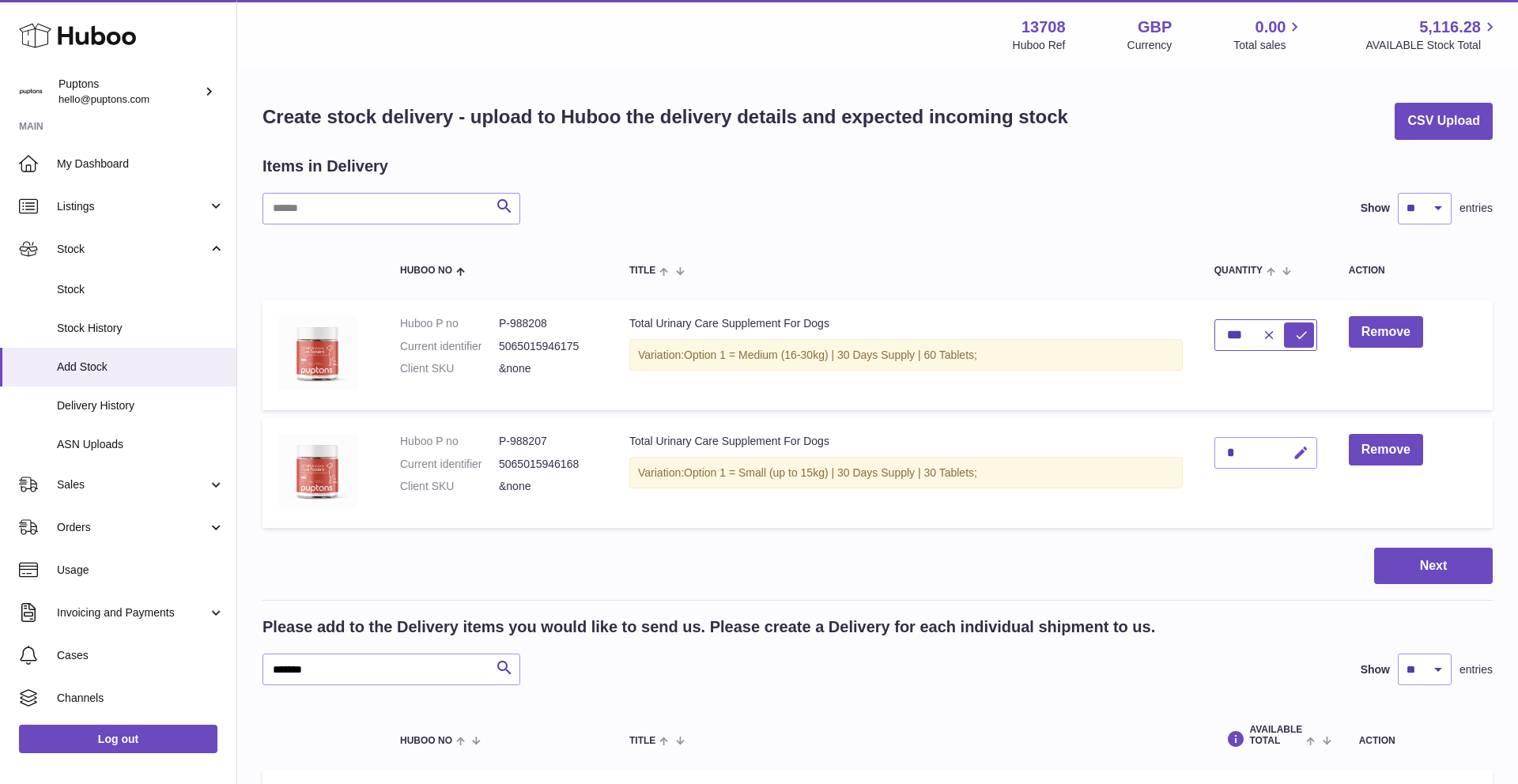 type on "***" 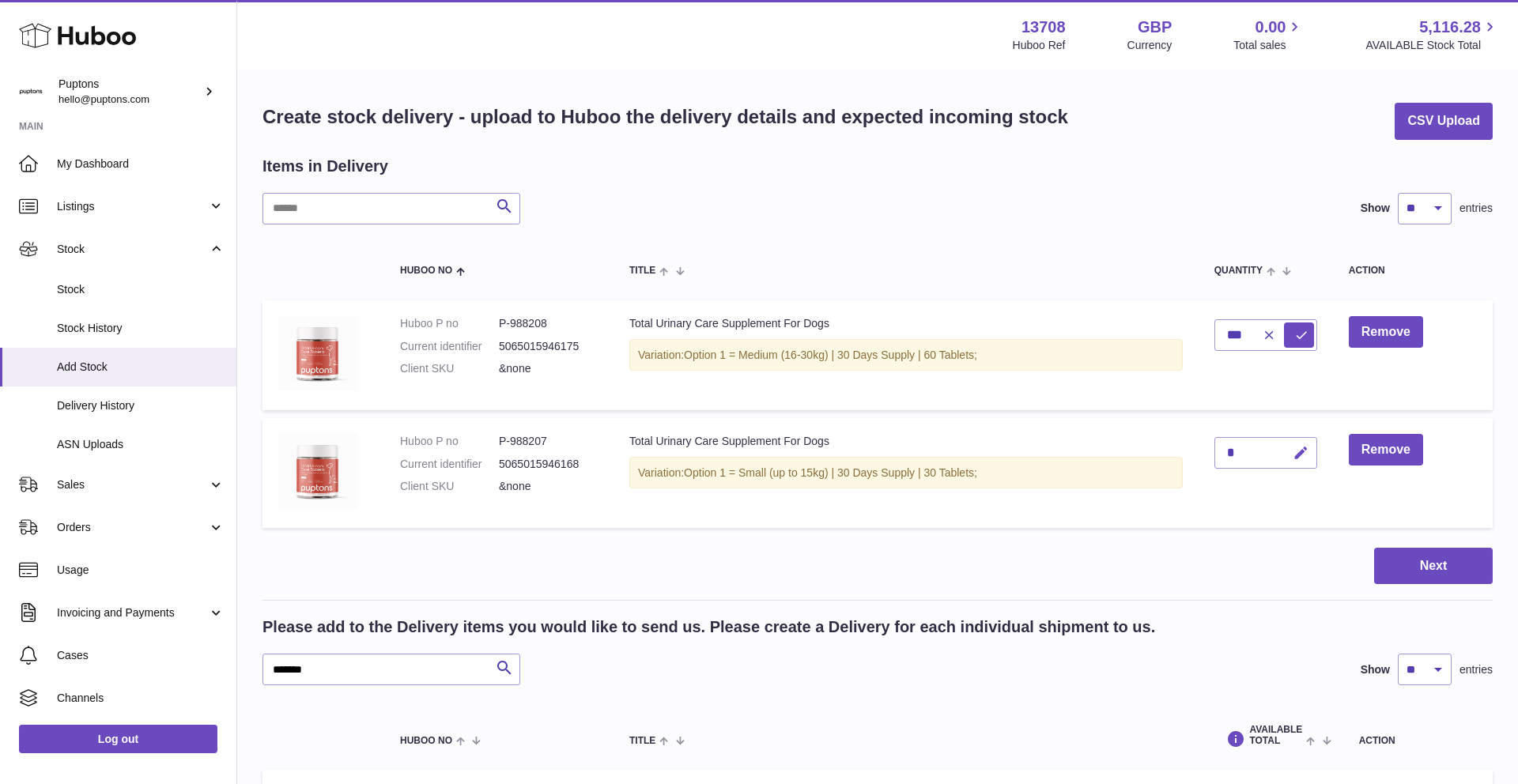 click at bounding box center (1301, 453) 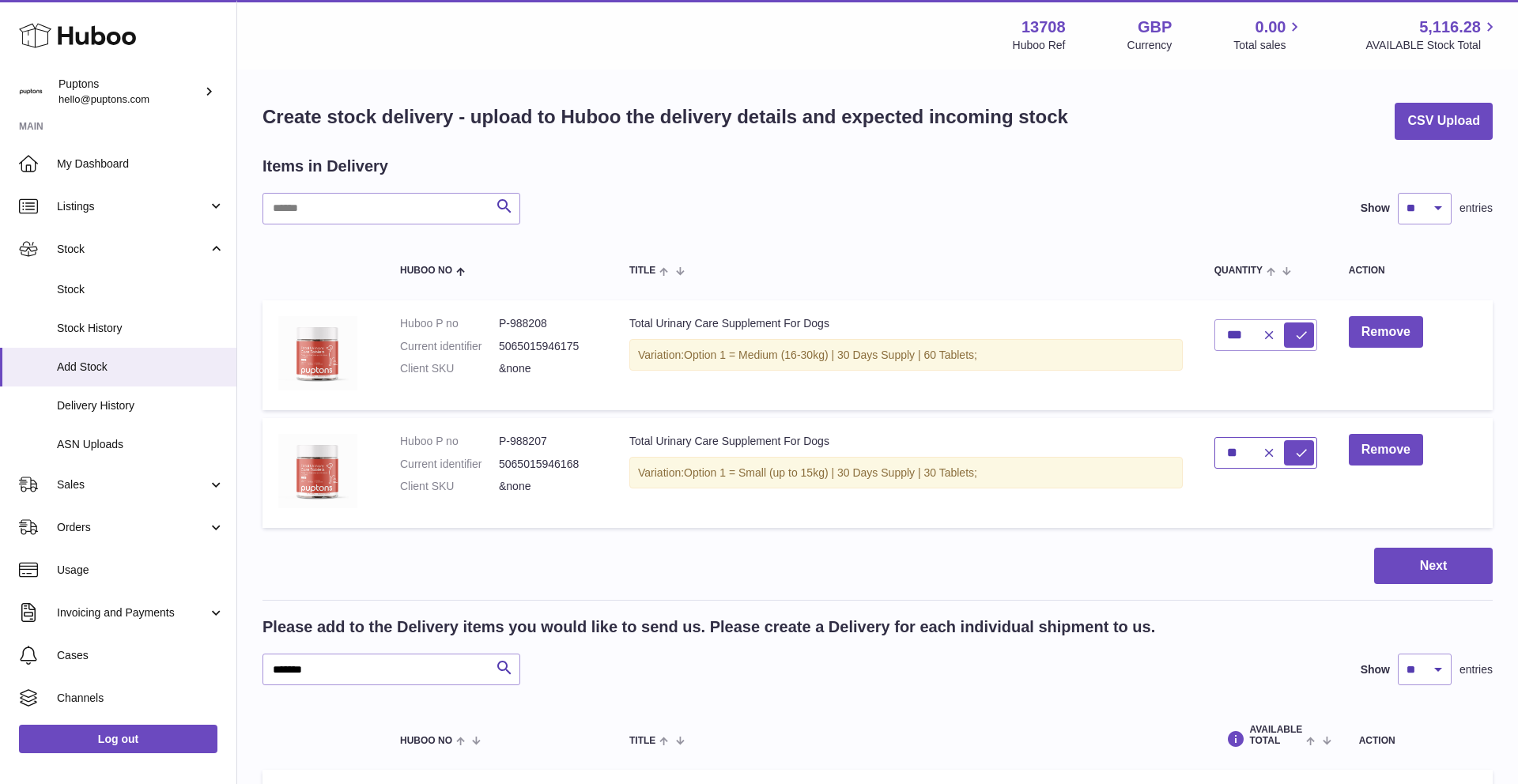 type on "**" 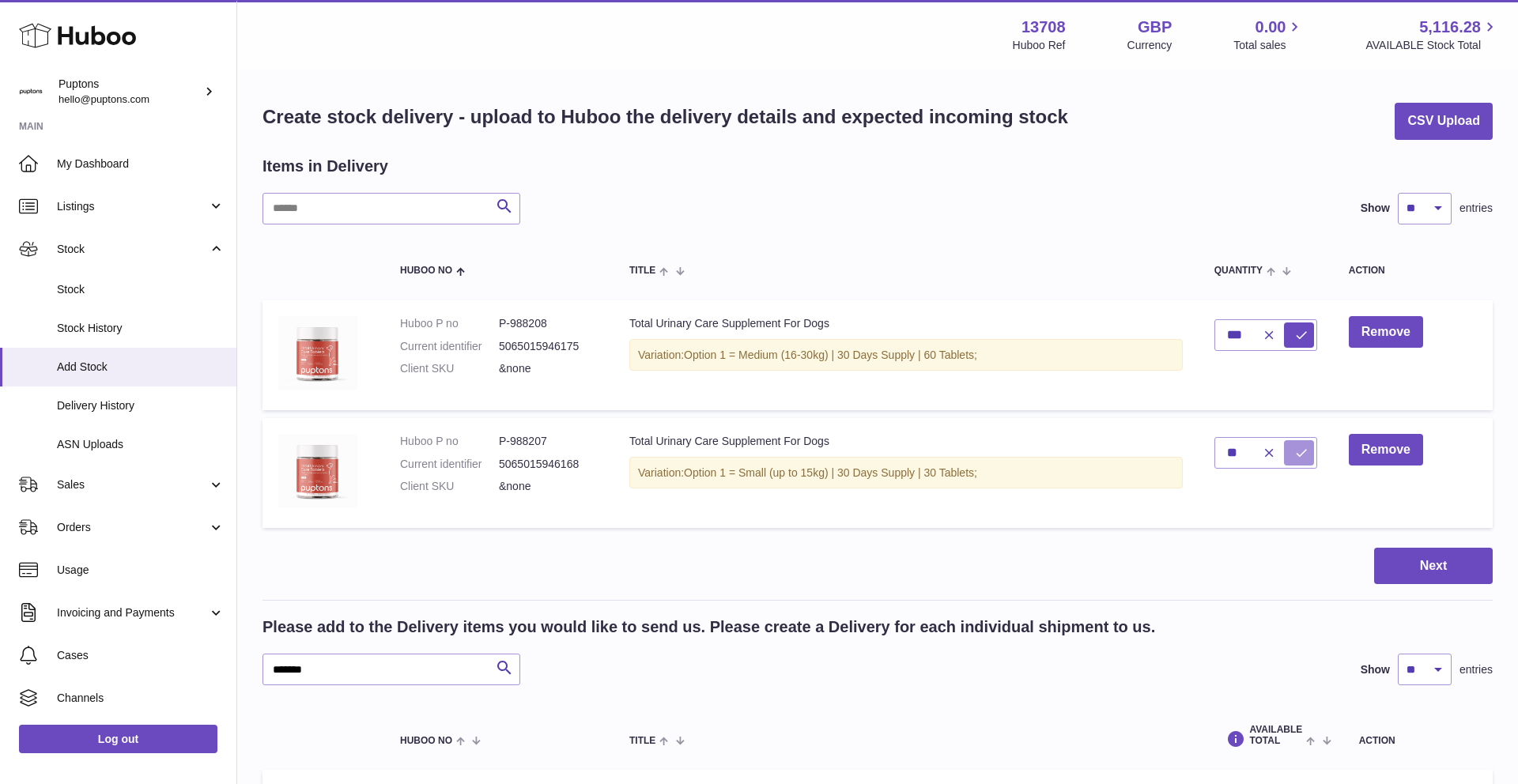 click at bounding box center [1301, 453] 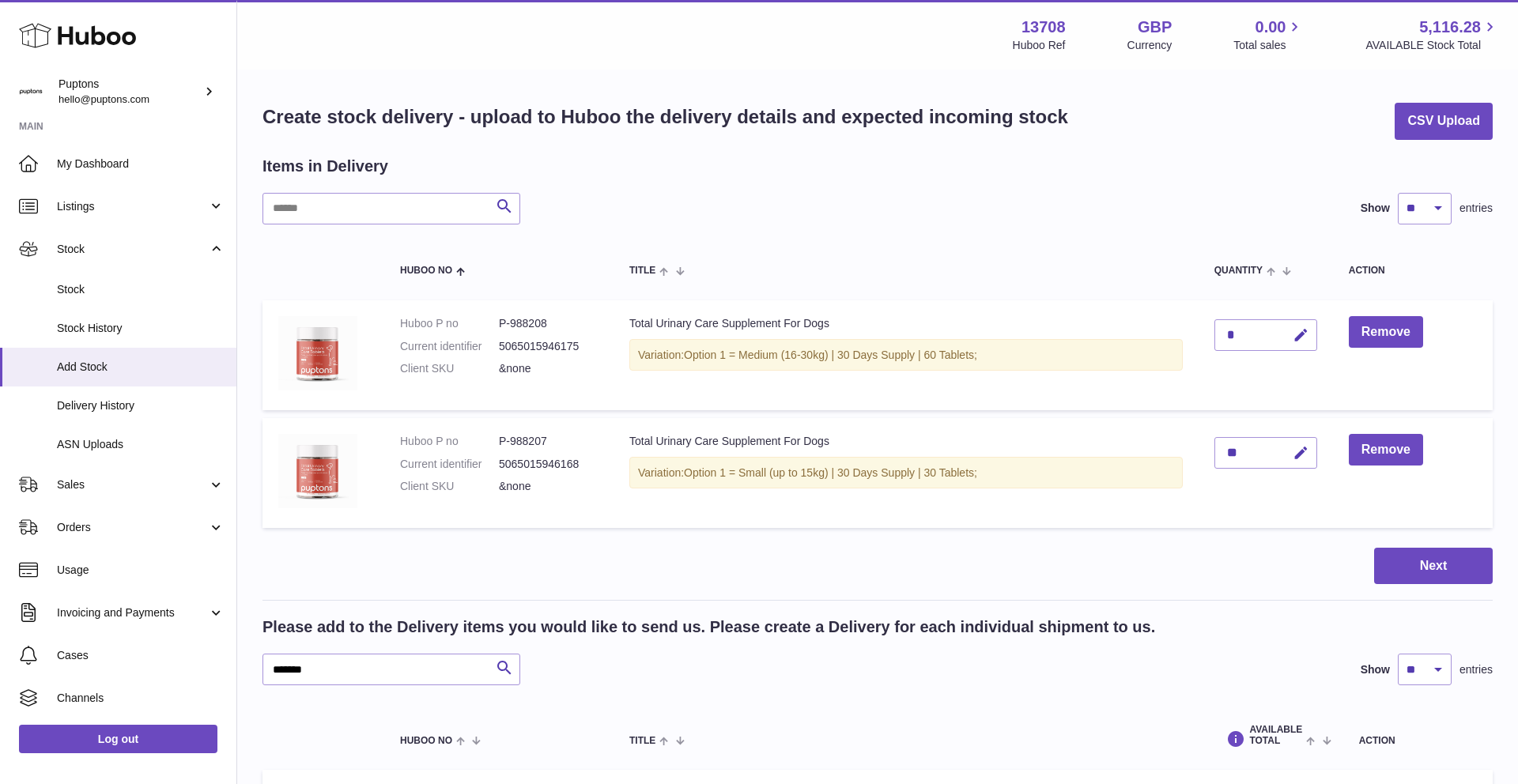 click on "*" at bounding box center [1266, 335] 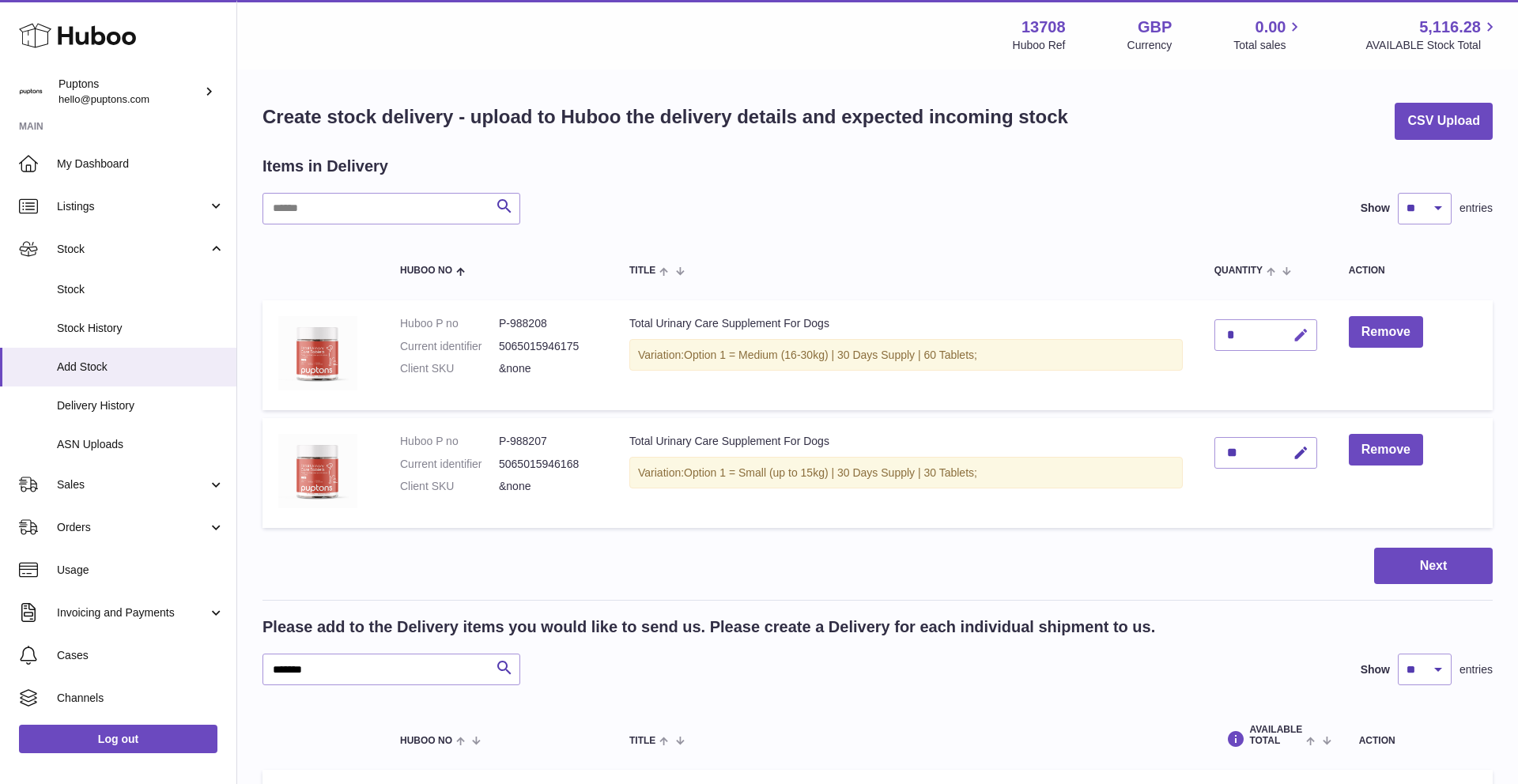 click at bounding box center [1301, 335] 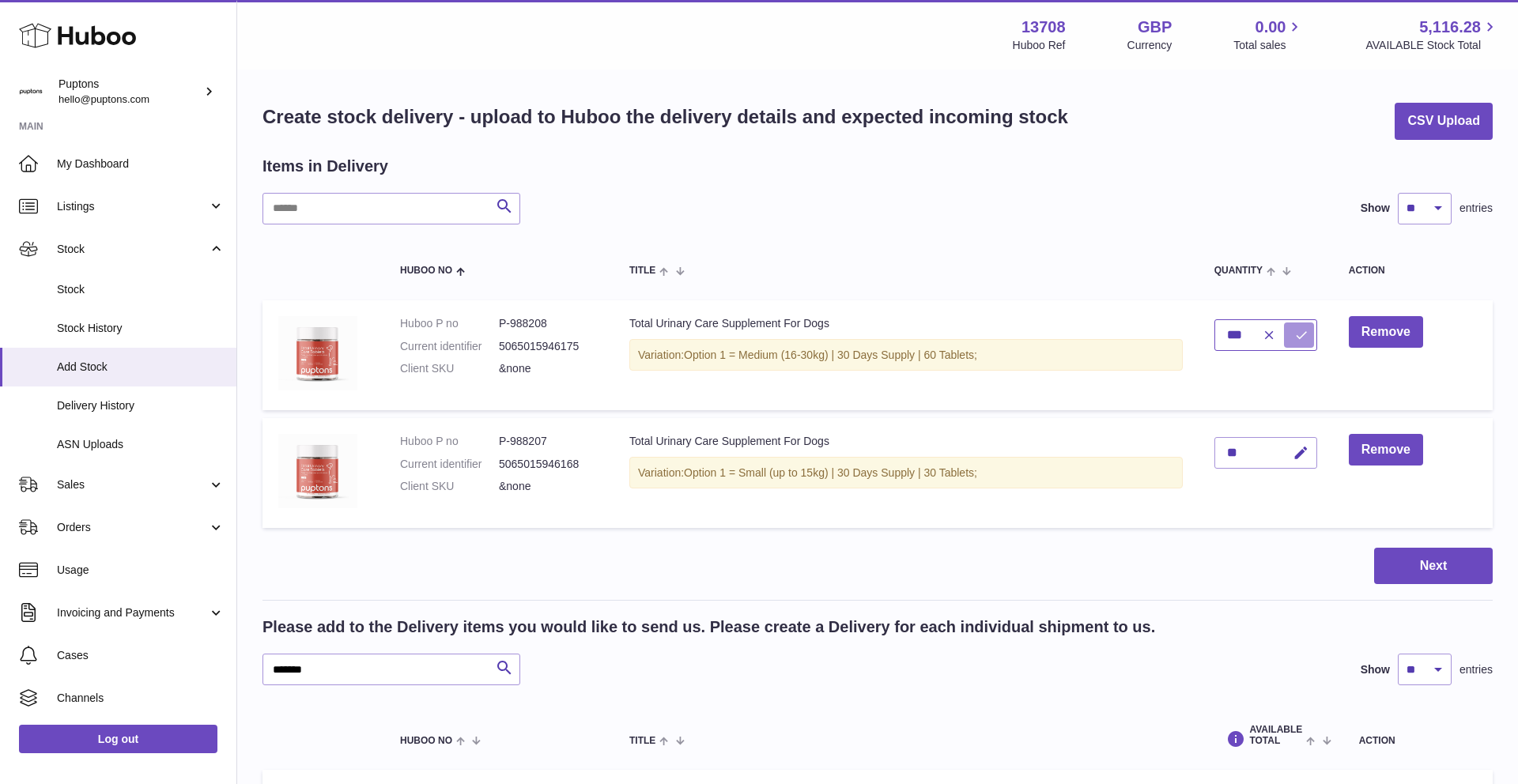 type on "***" 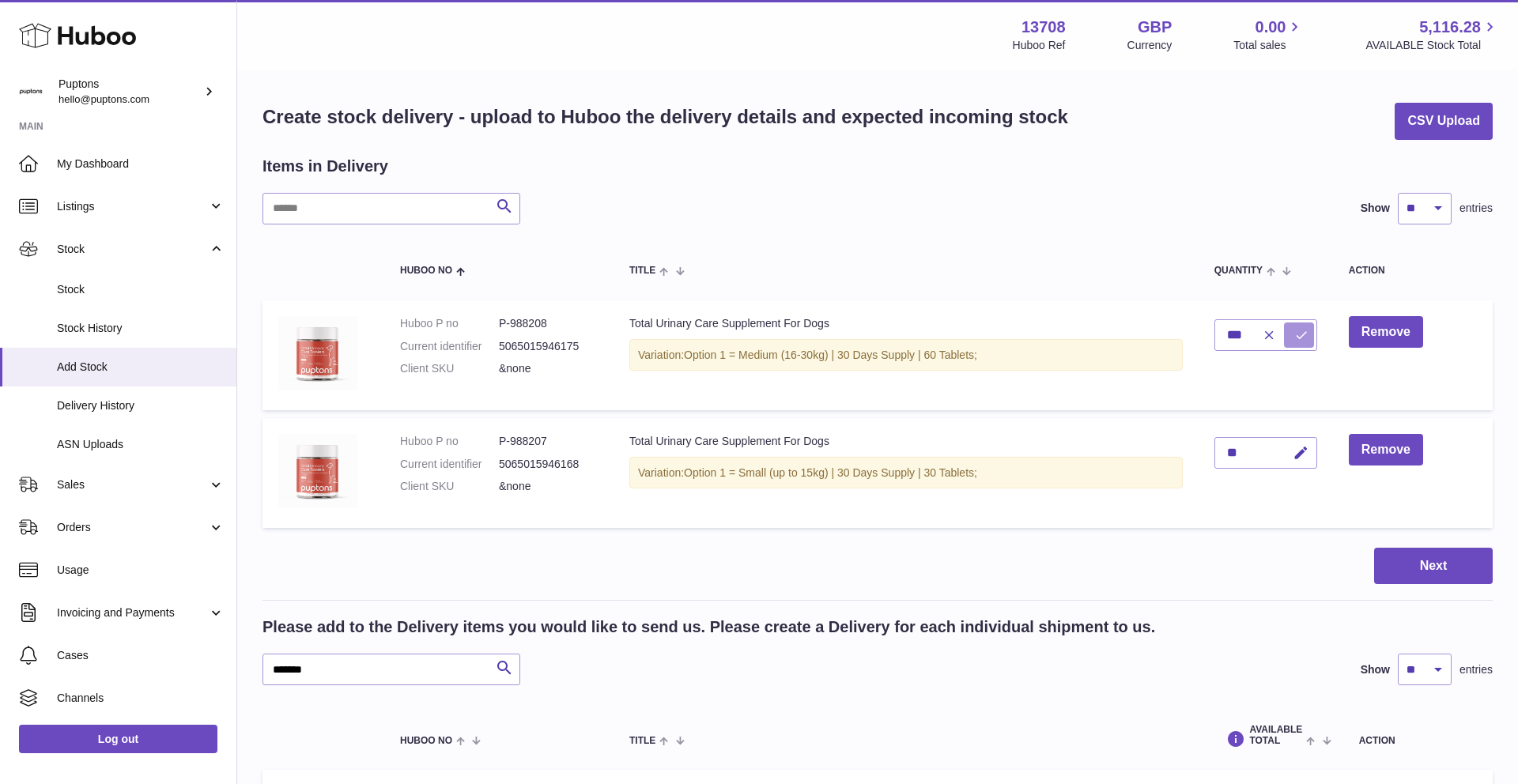 click at bounding box center [1301, 335] 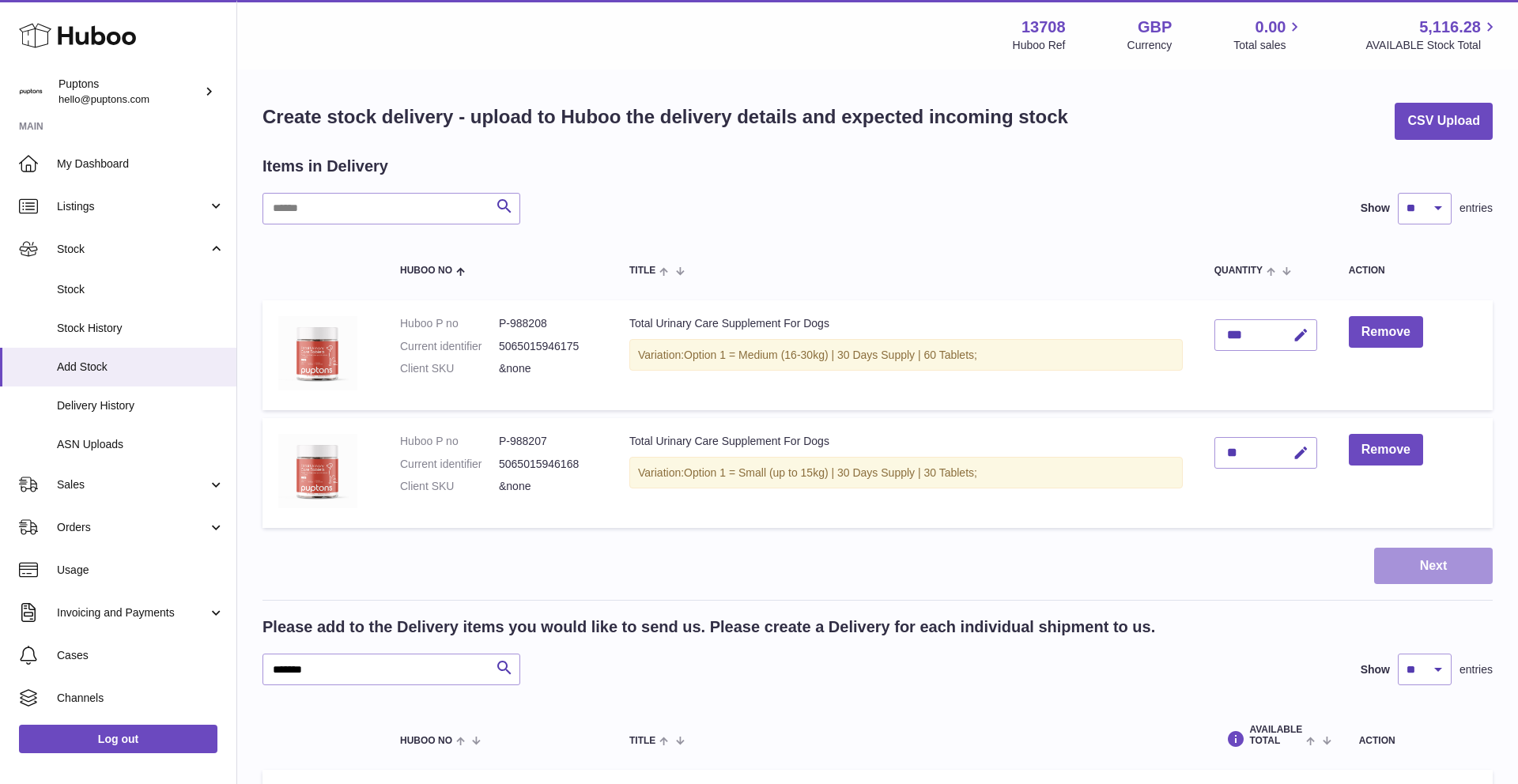 click on "Next" at bounding box center (1433, 566) 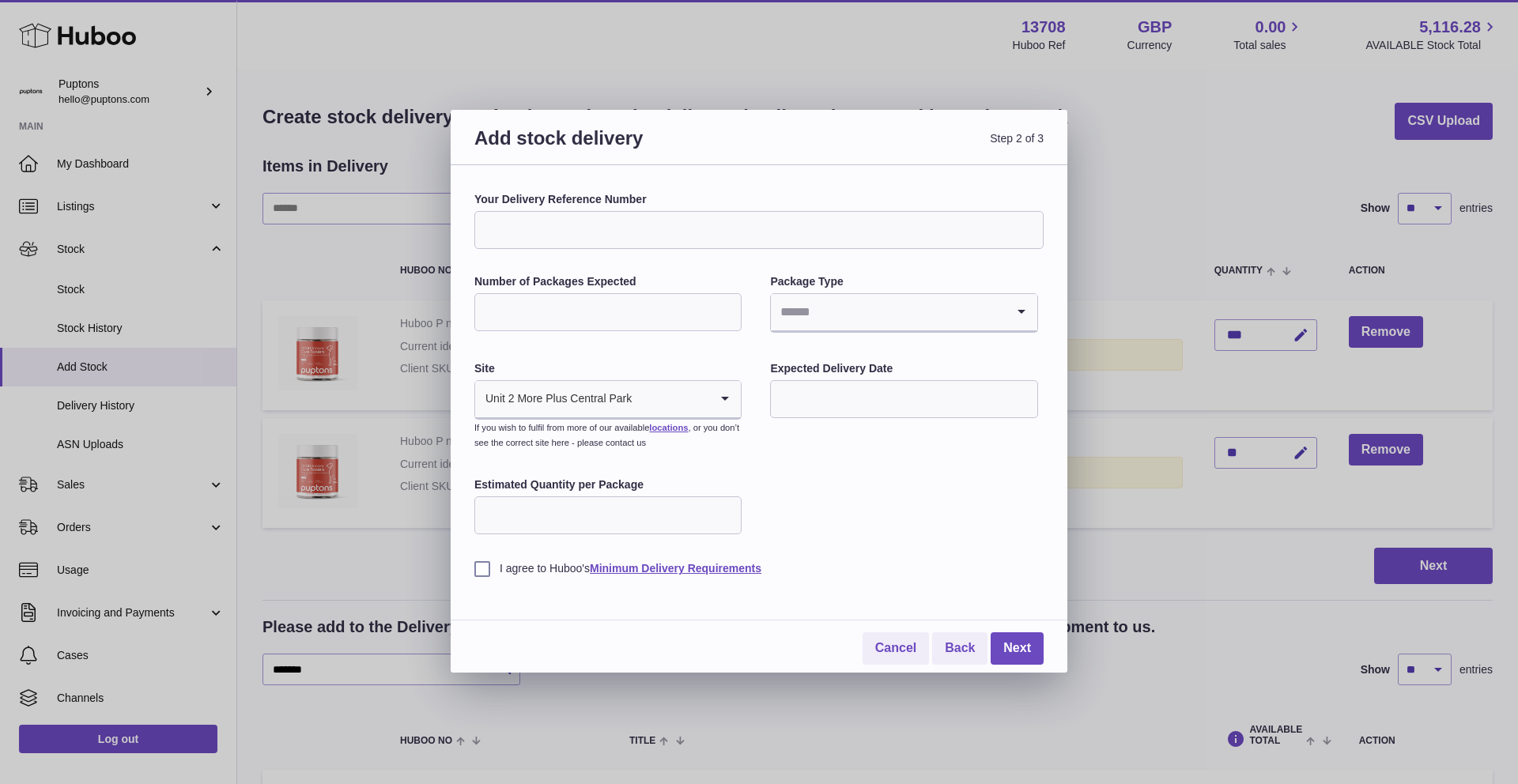 click on "Your Delivery Reference Number" at bounding box center (759, 230) 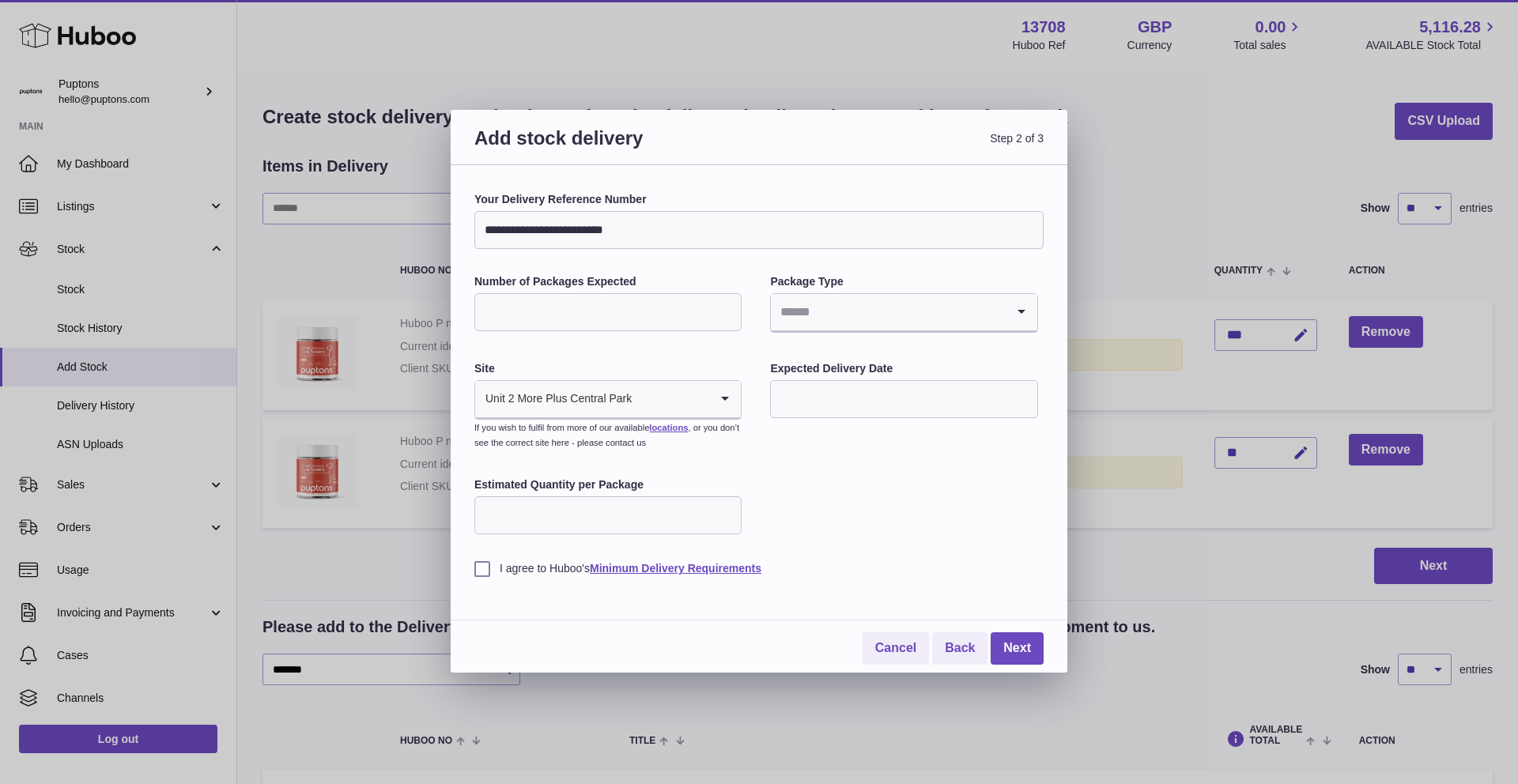 type on "**********" 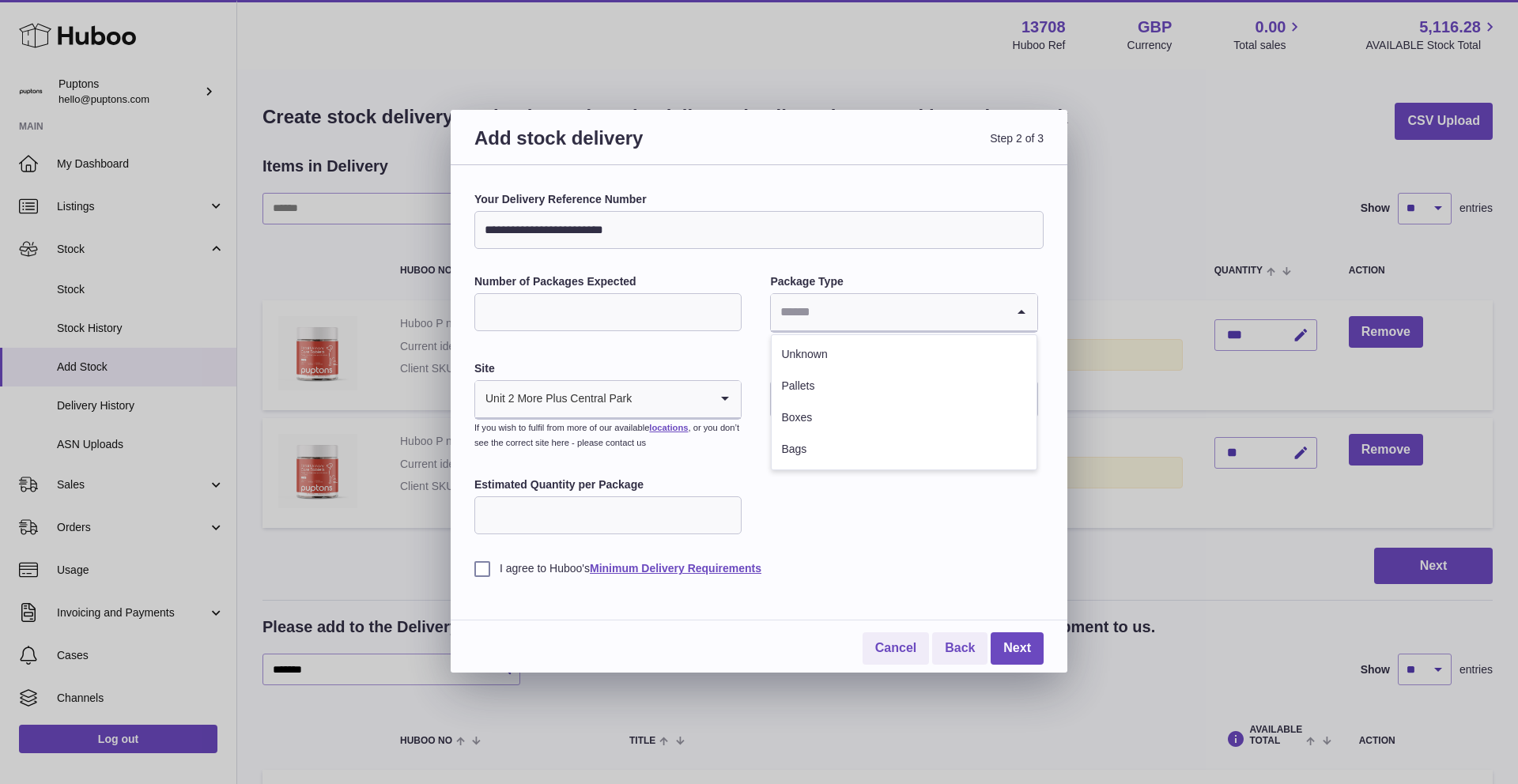 click at bounding box center (888, 312) 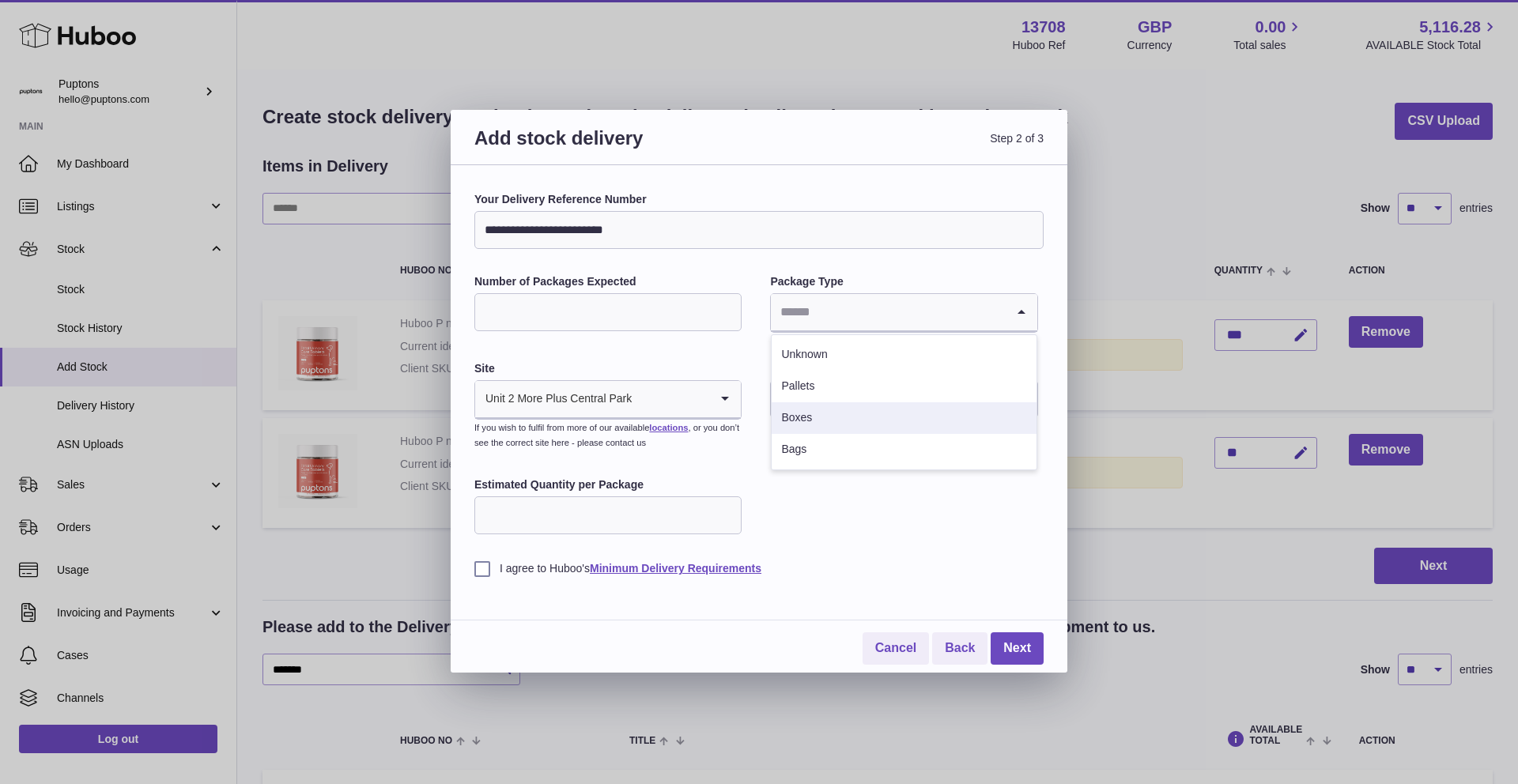 click on "Boxes" at bounding box center [904, 418] 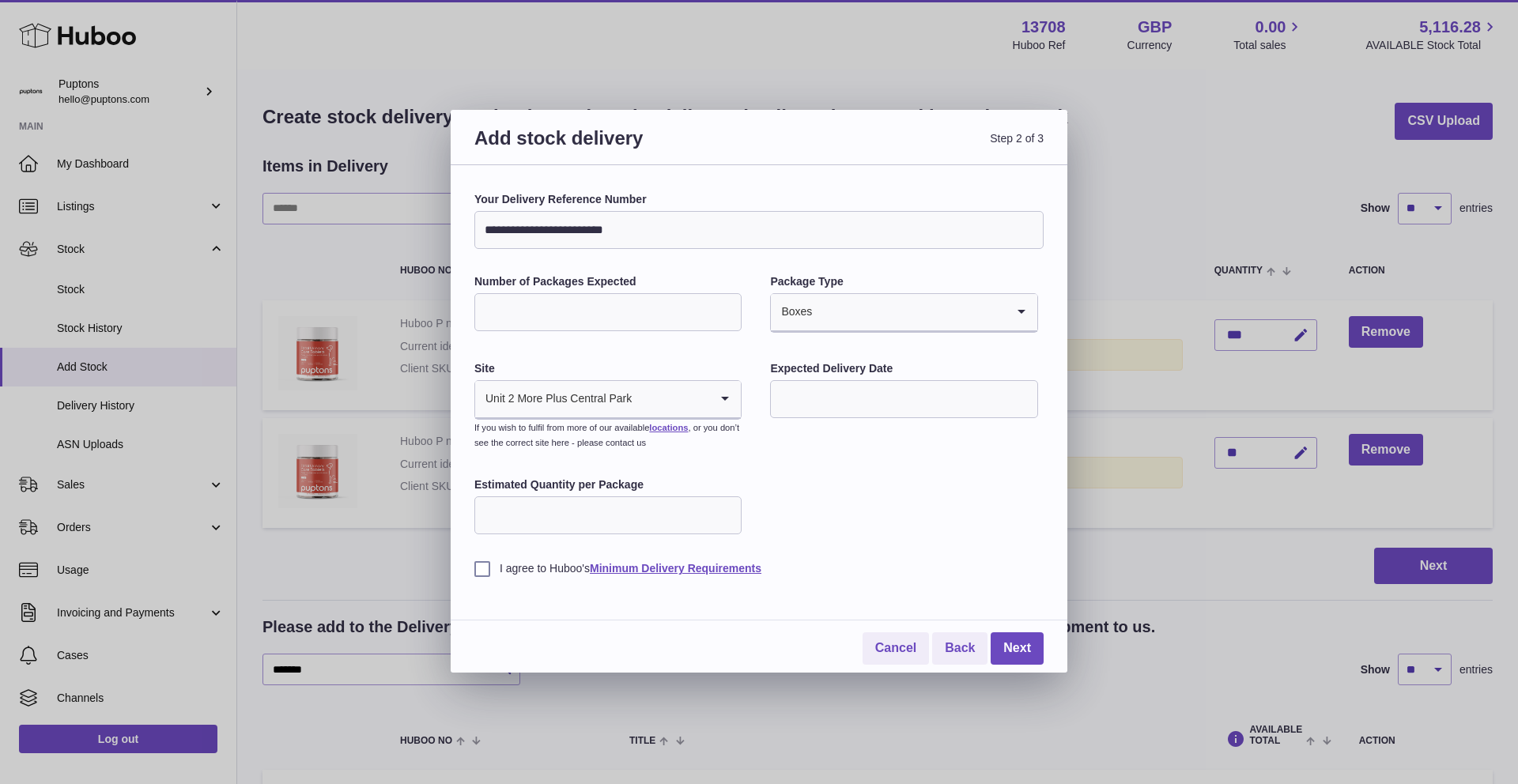 click at bounding box center (904, 399) 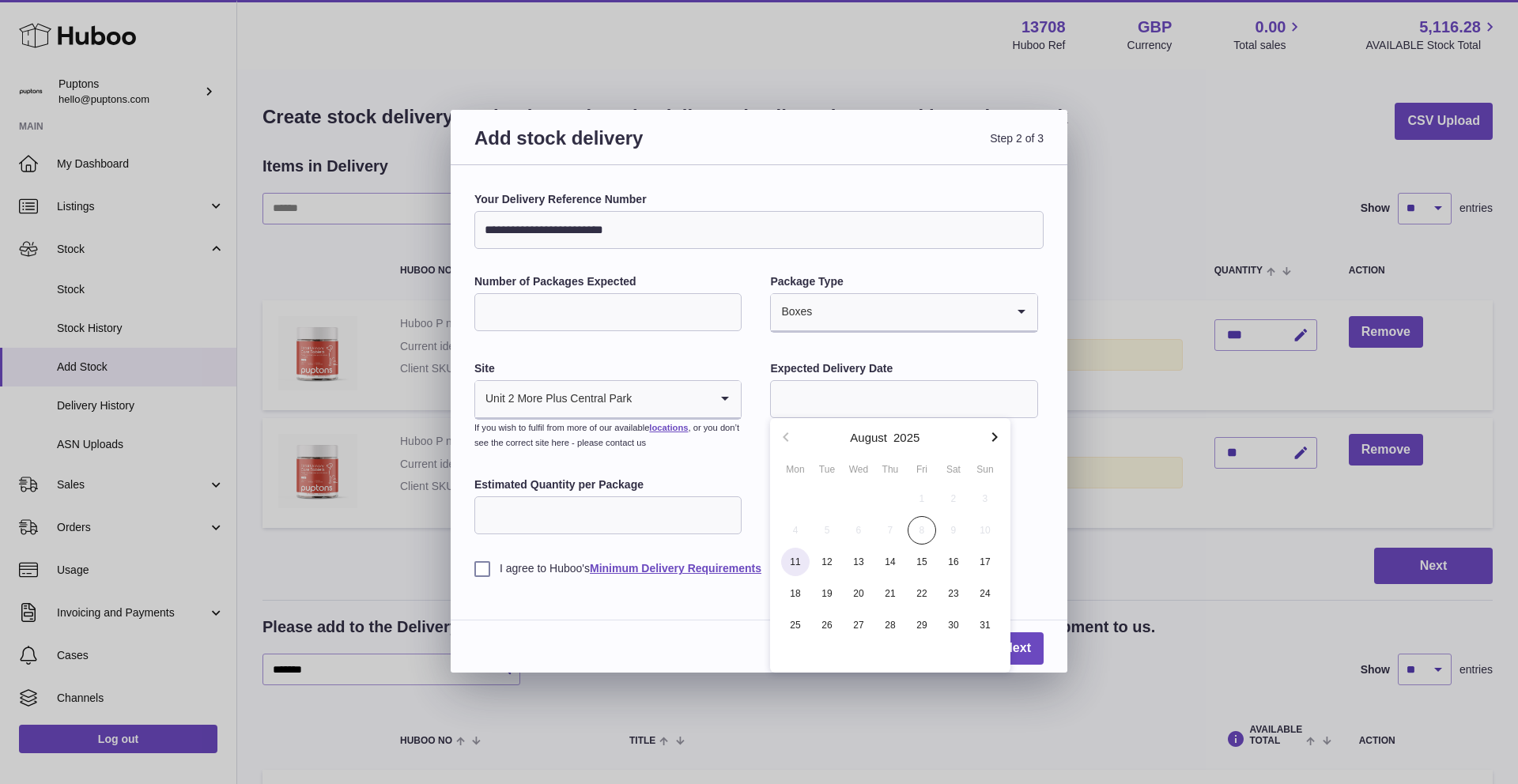 click on "11" at bounding box center (795, 562) 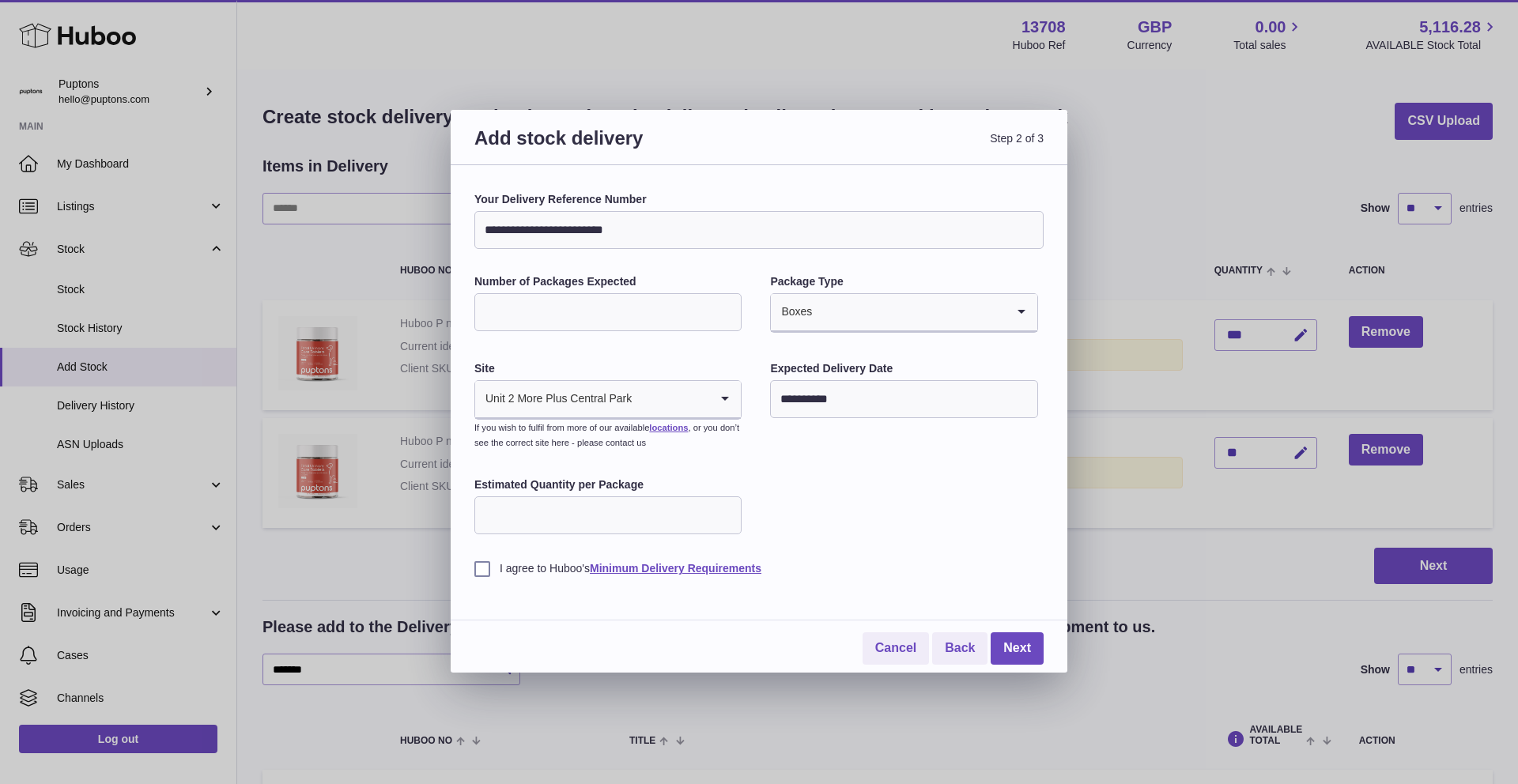 click on "Unit 2 More Plus Central Park
Loading..." at bounding box center [608, 400] 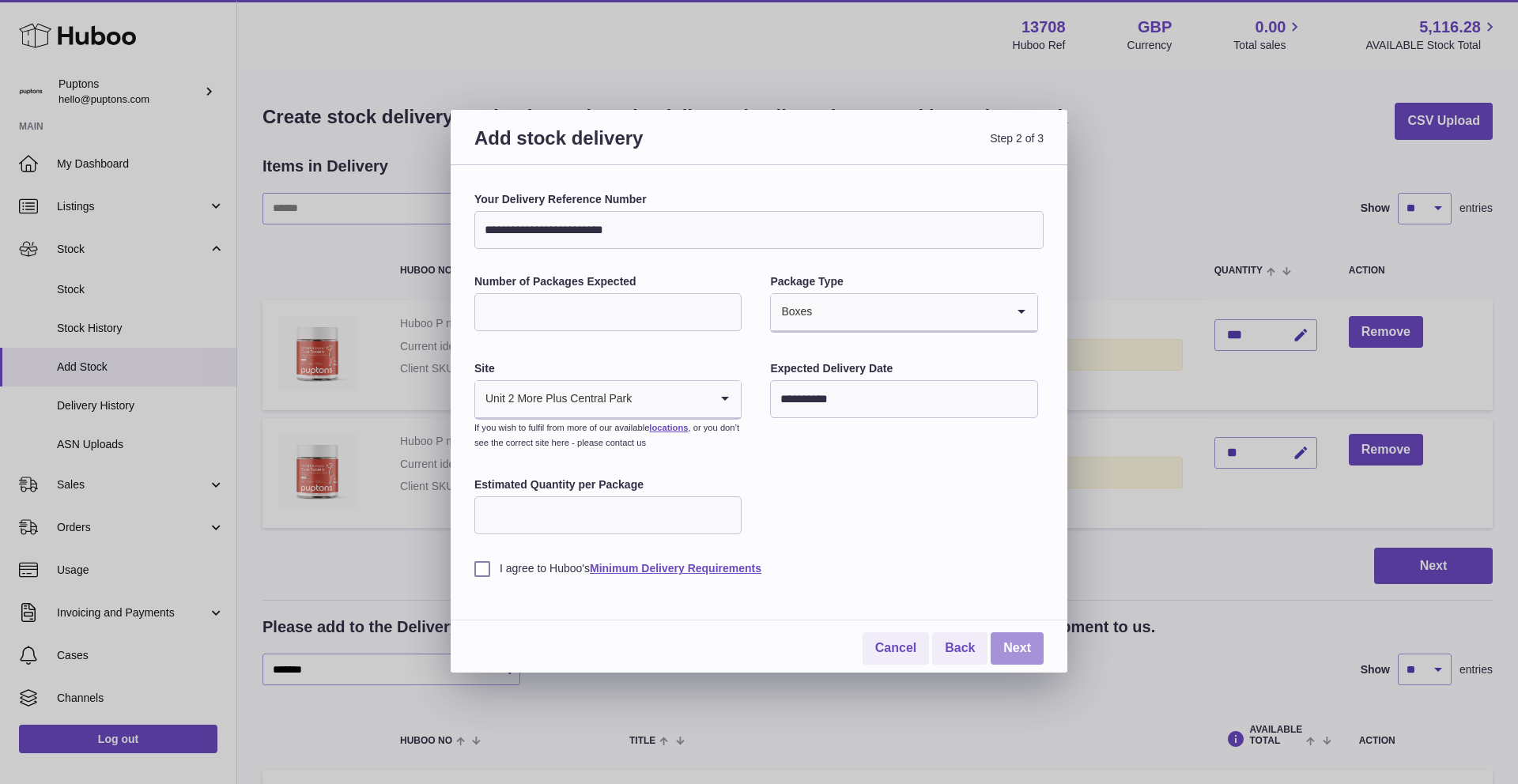 type on "**" 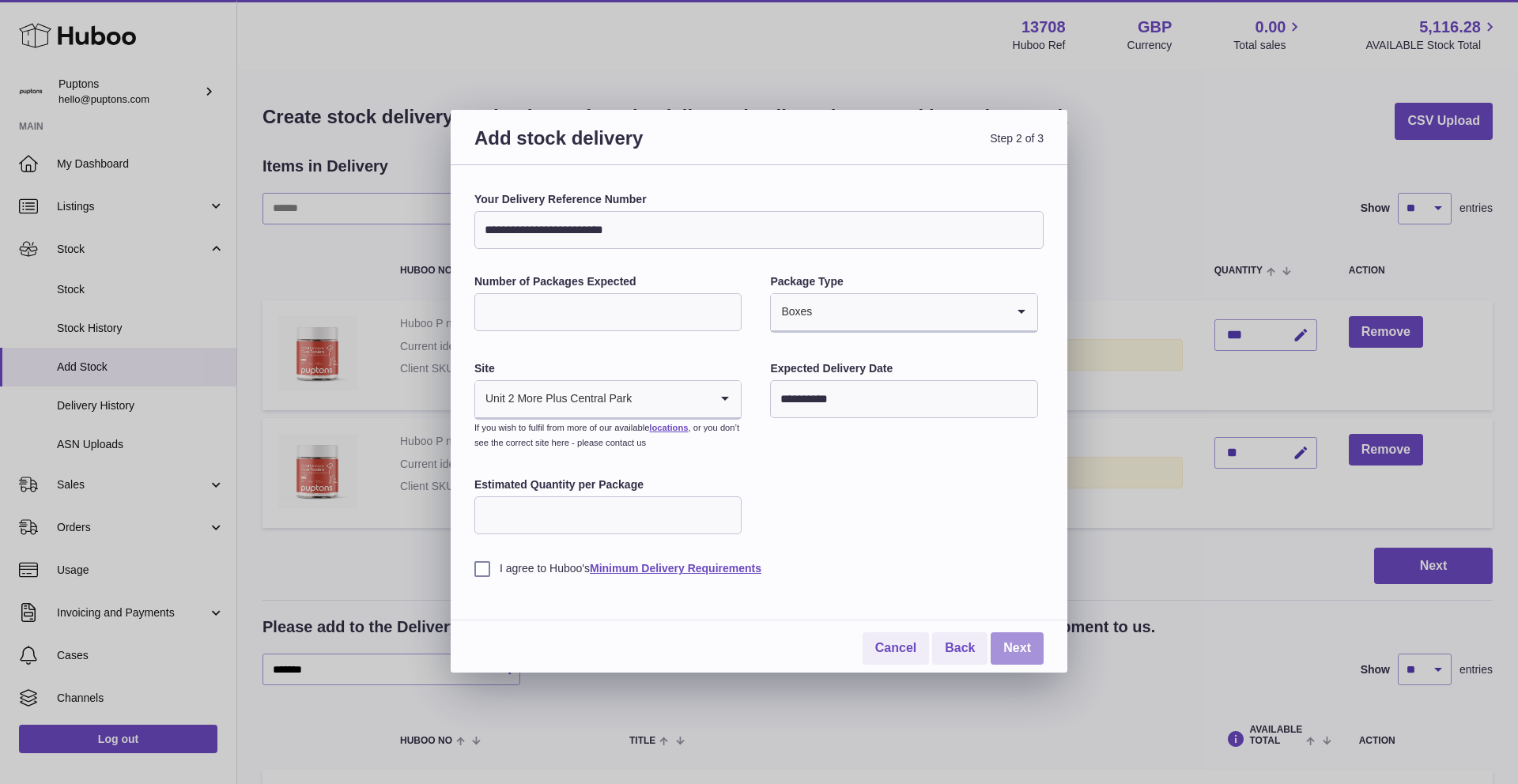 click on "Next" at bounding box center [1017, 648] 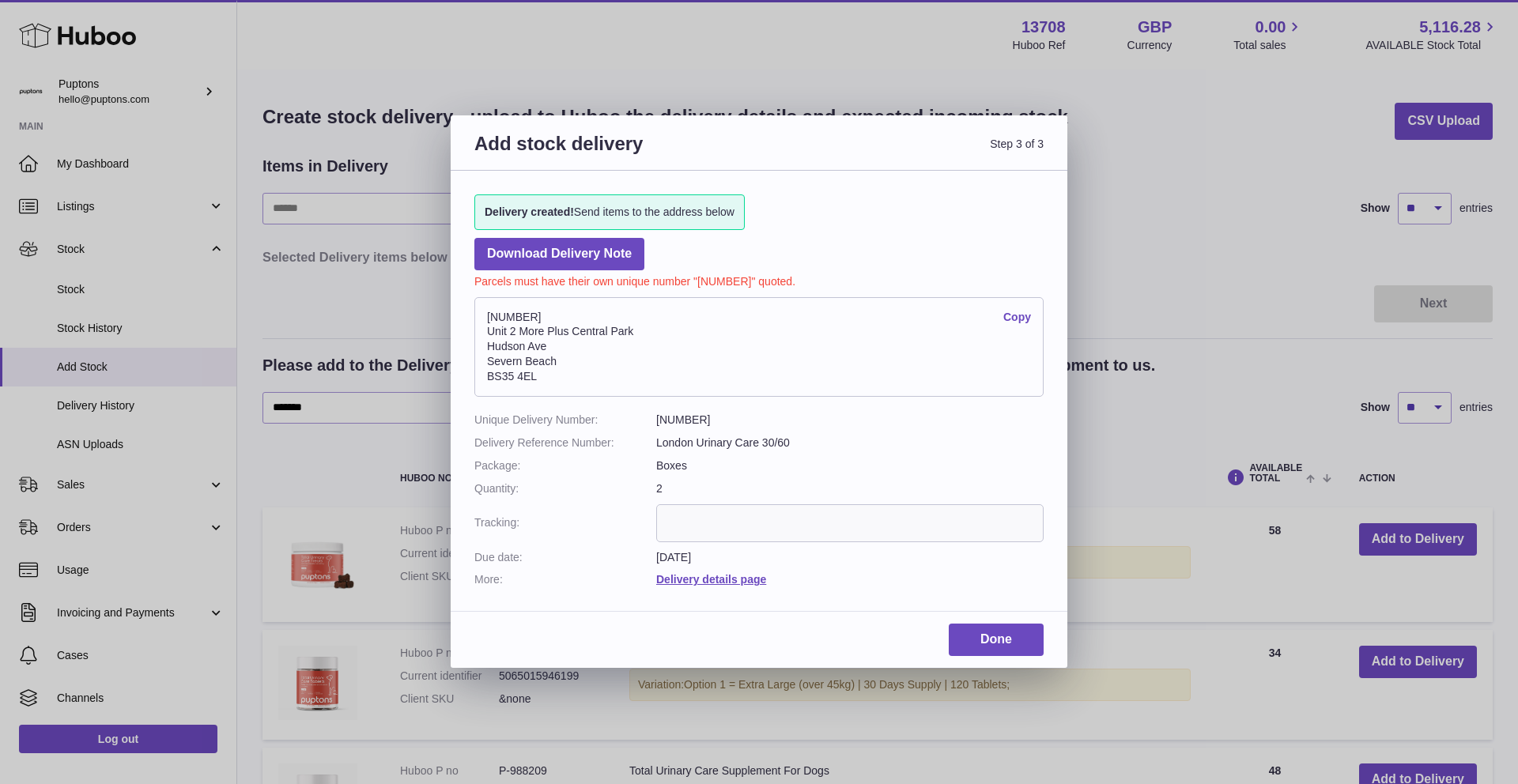 click at bounding box center [850, 523] 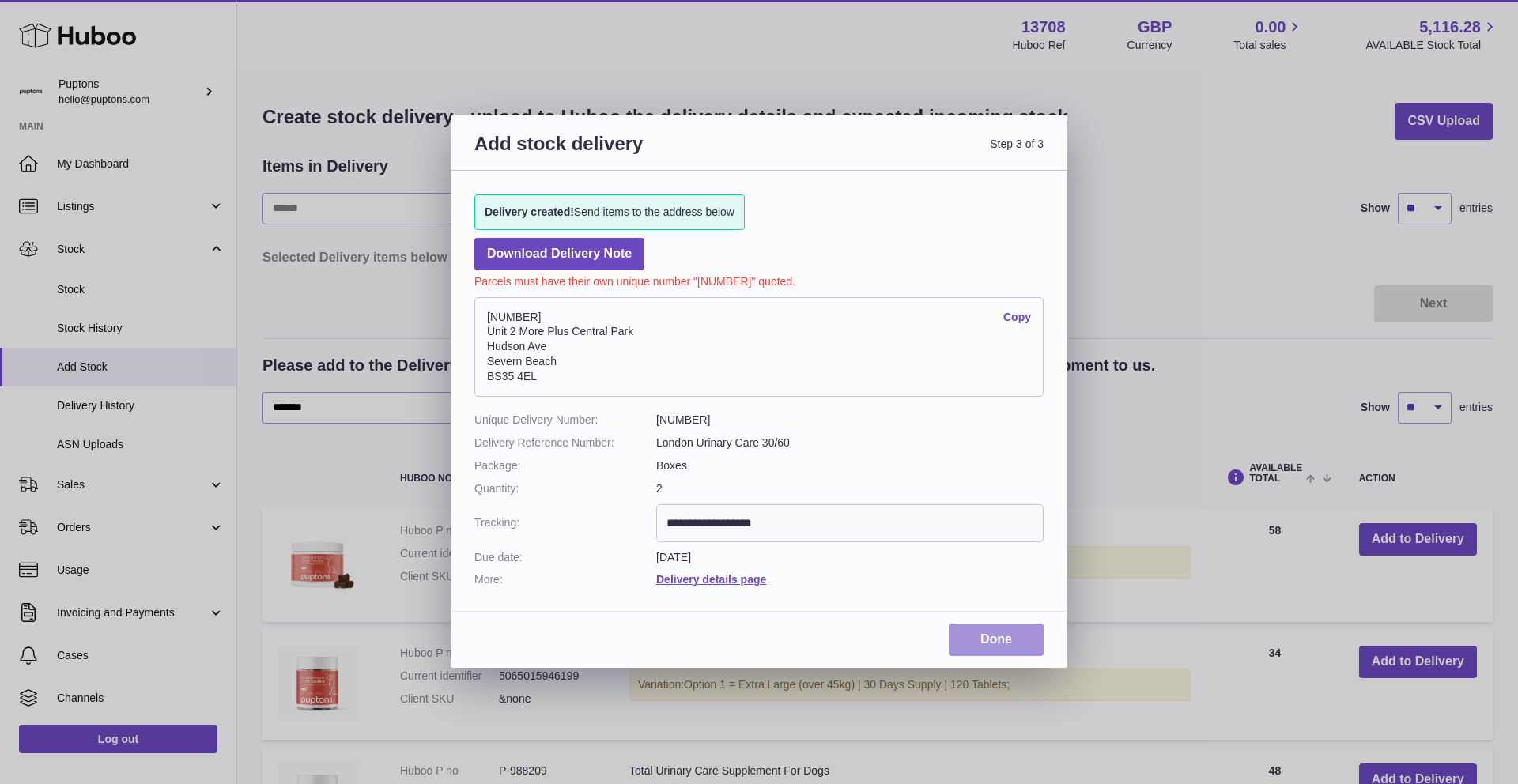 type on "**********" 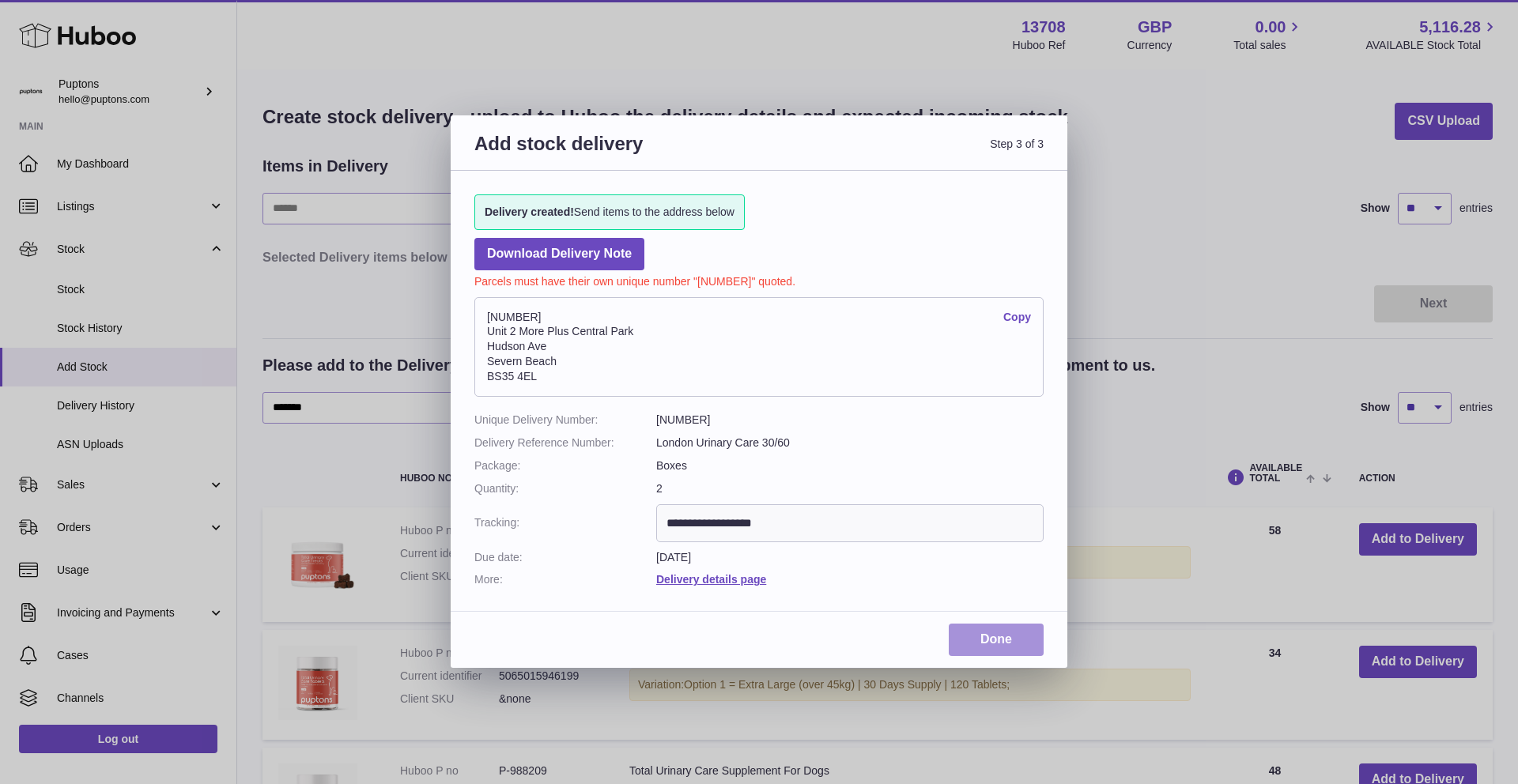 click on "Done" at bounding box center [996, 639] 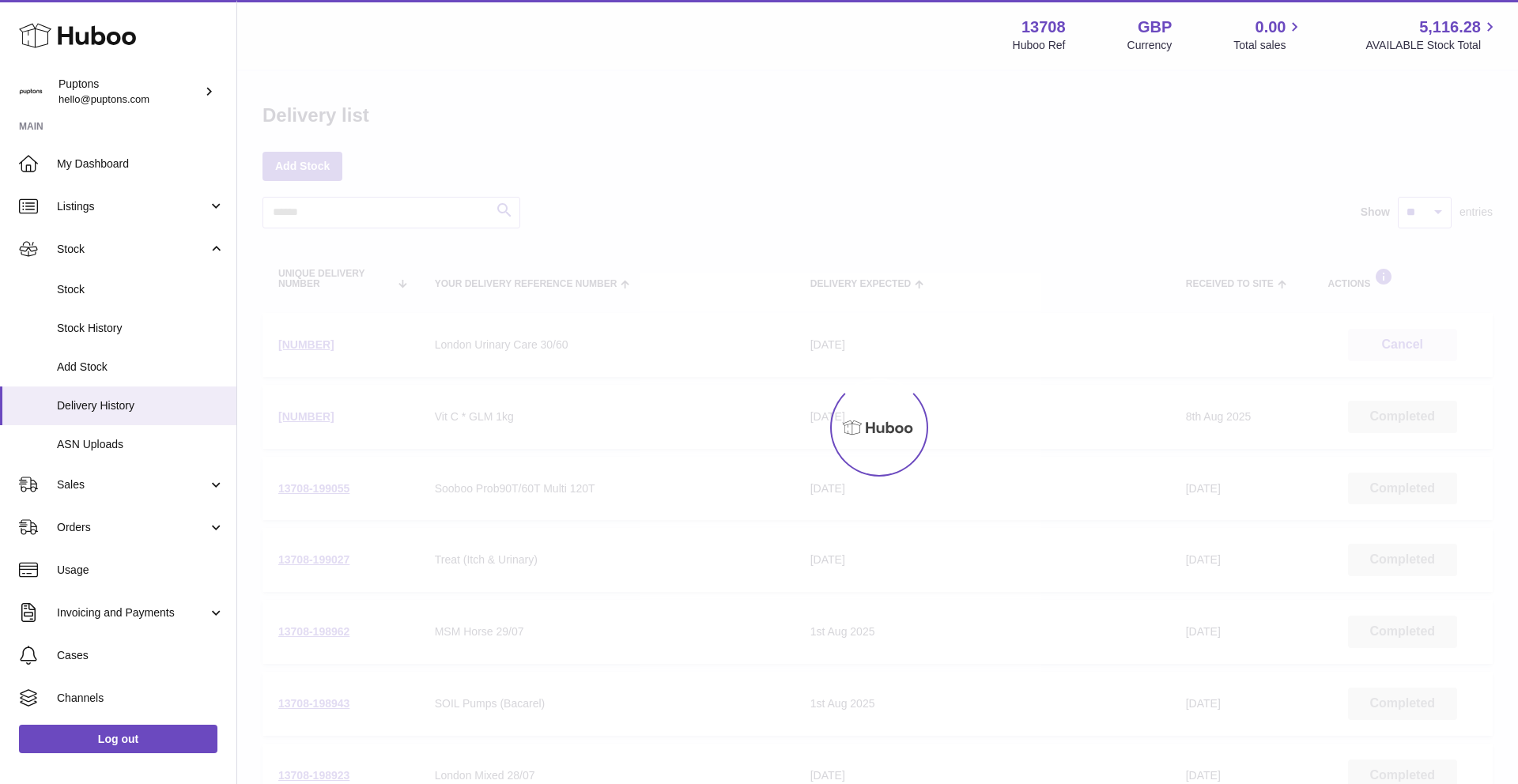 scroll, scrollTop: 0, scrollLeft: 0, axis: both 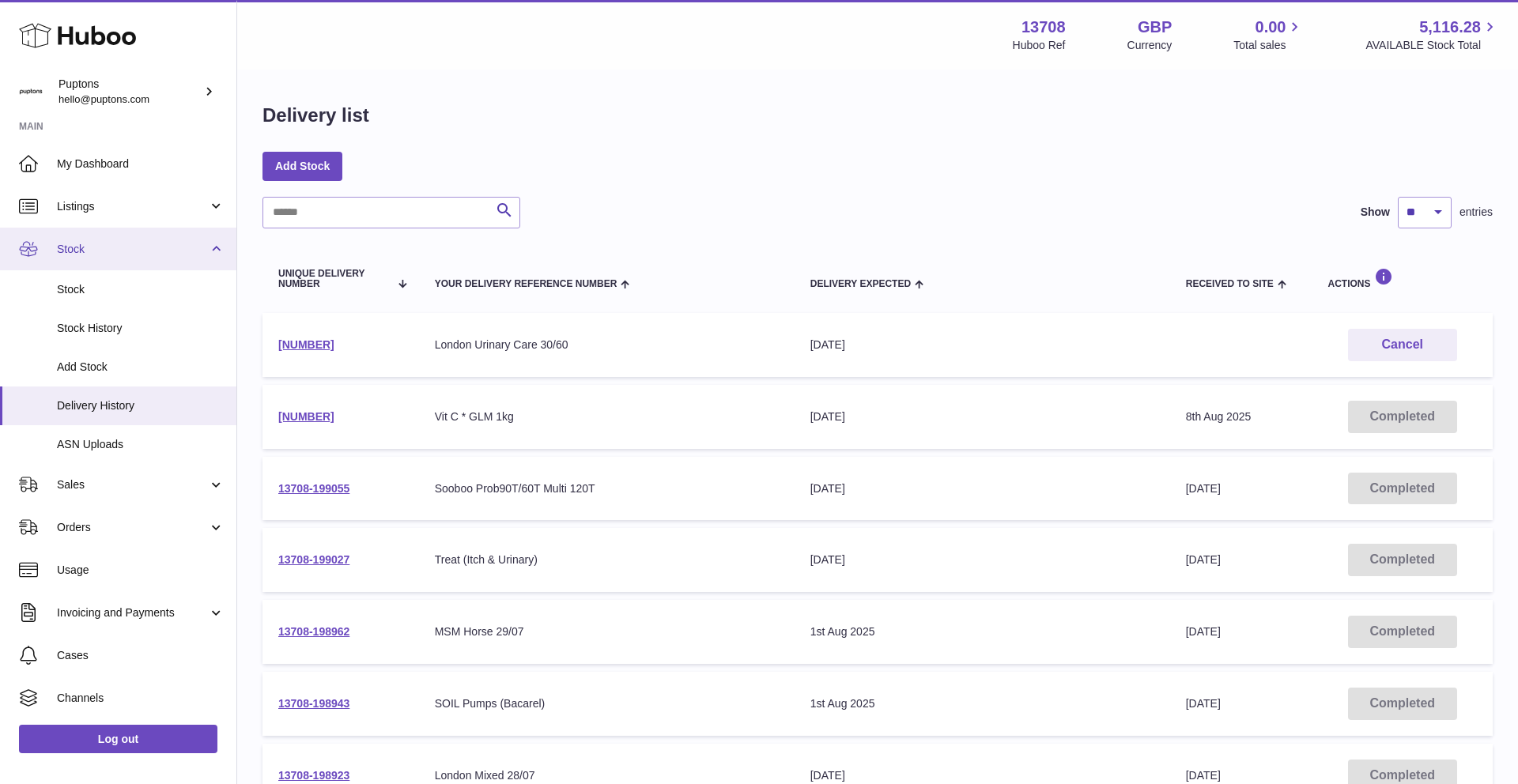 click on "Stock" at bounding box center [132, 249] 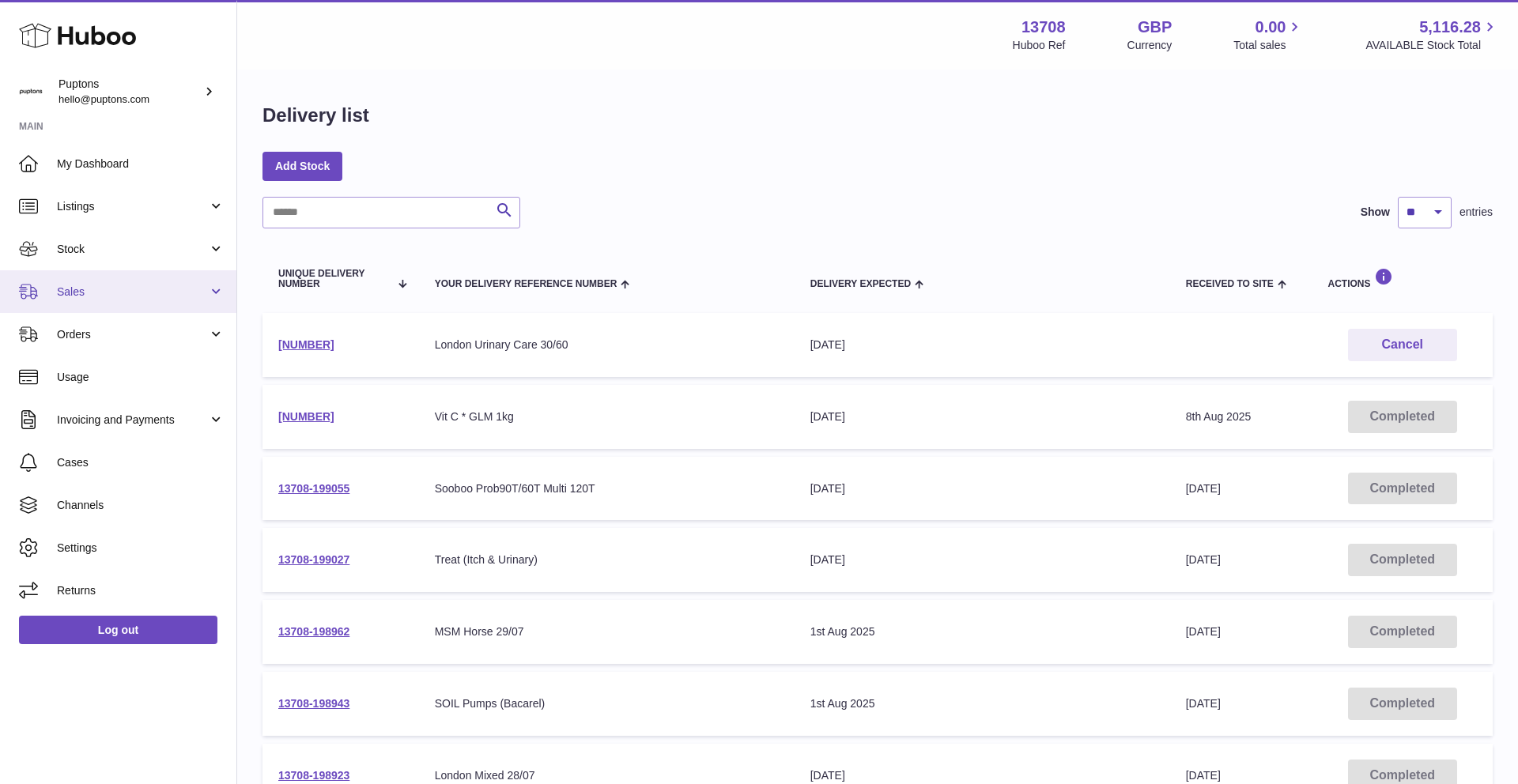 click on "Sales" at bounding box center [132, 292] 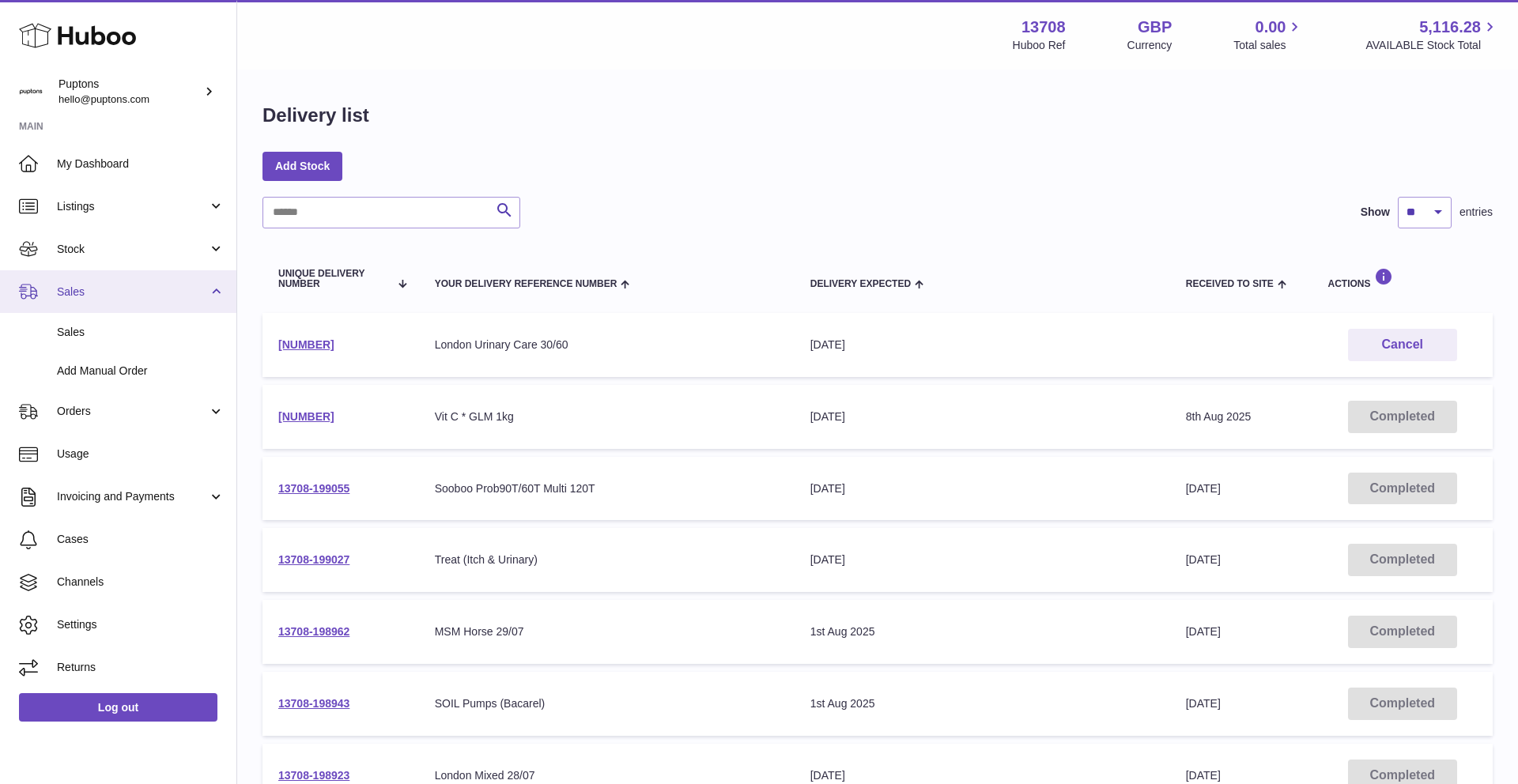 click on "Sales" at bounding box center [132, 292] 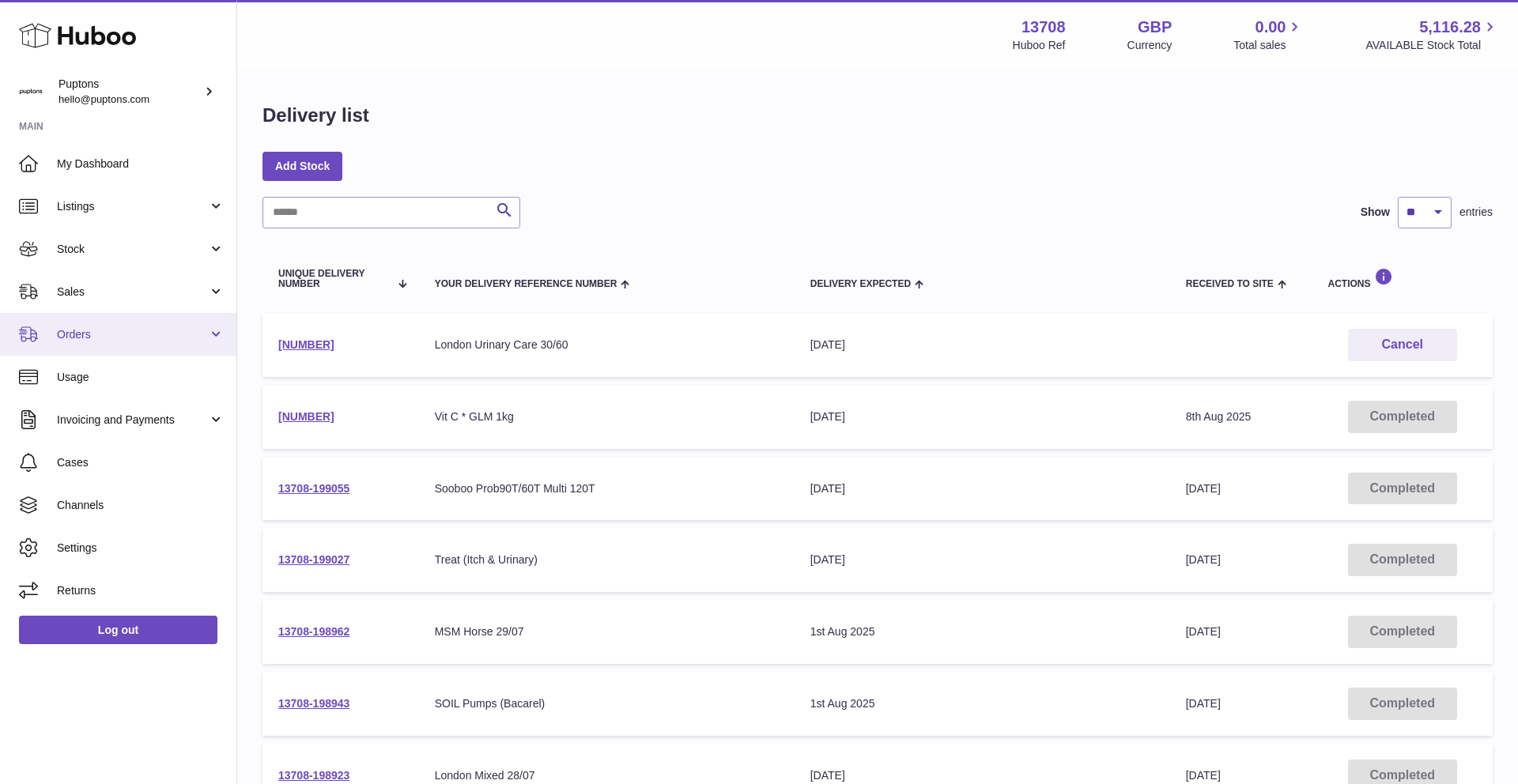 click on "Orders" at bounding box center [118, 334] 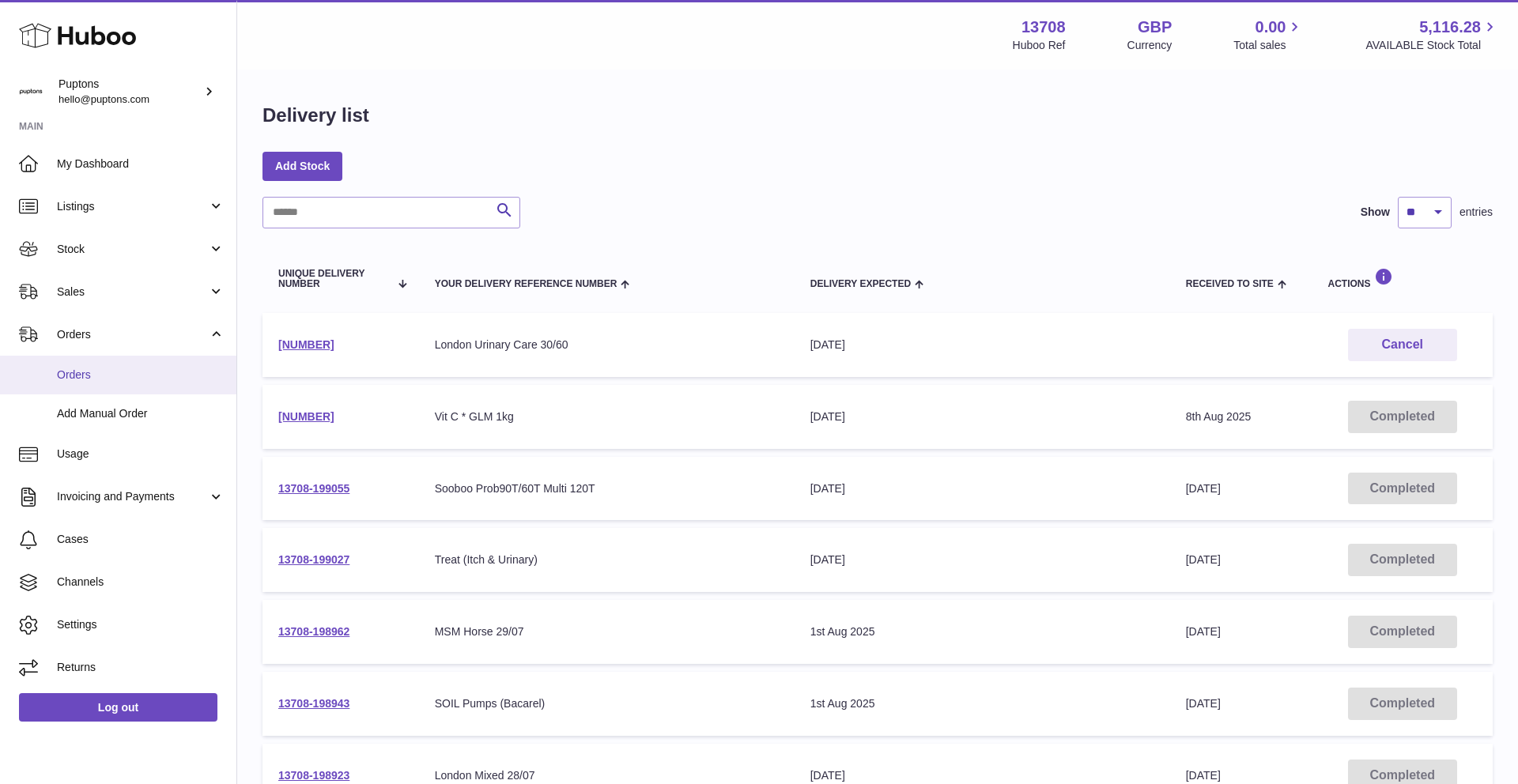 click on "Orders" at bounding box center (141, 375) 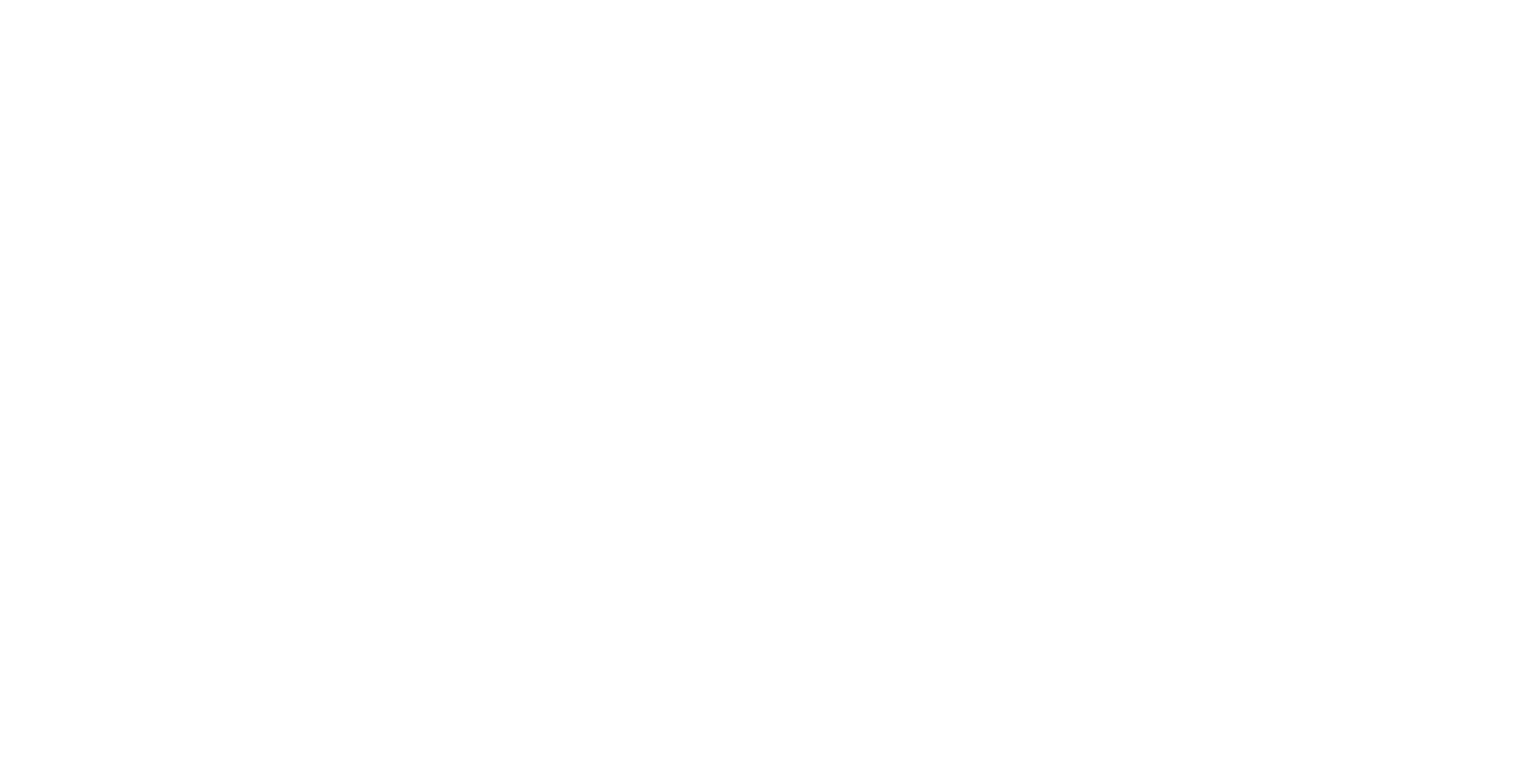 scroll, scrollTop: 0, scrollLeft: 0, axis: both 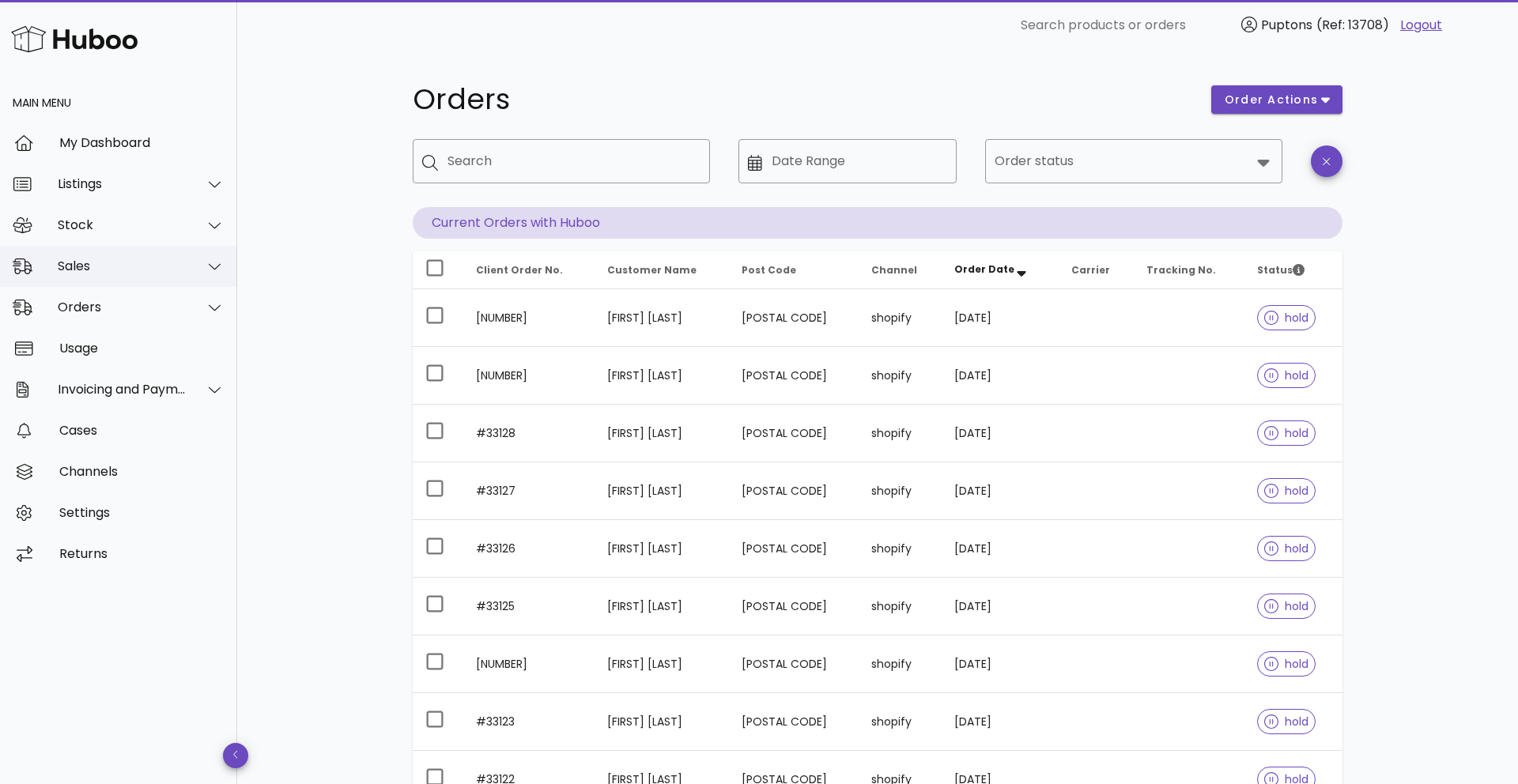 click on "Sales" at bounding box center [122, 266] 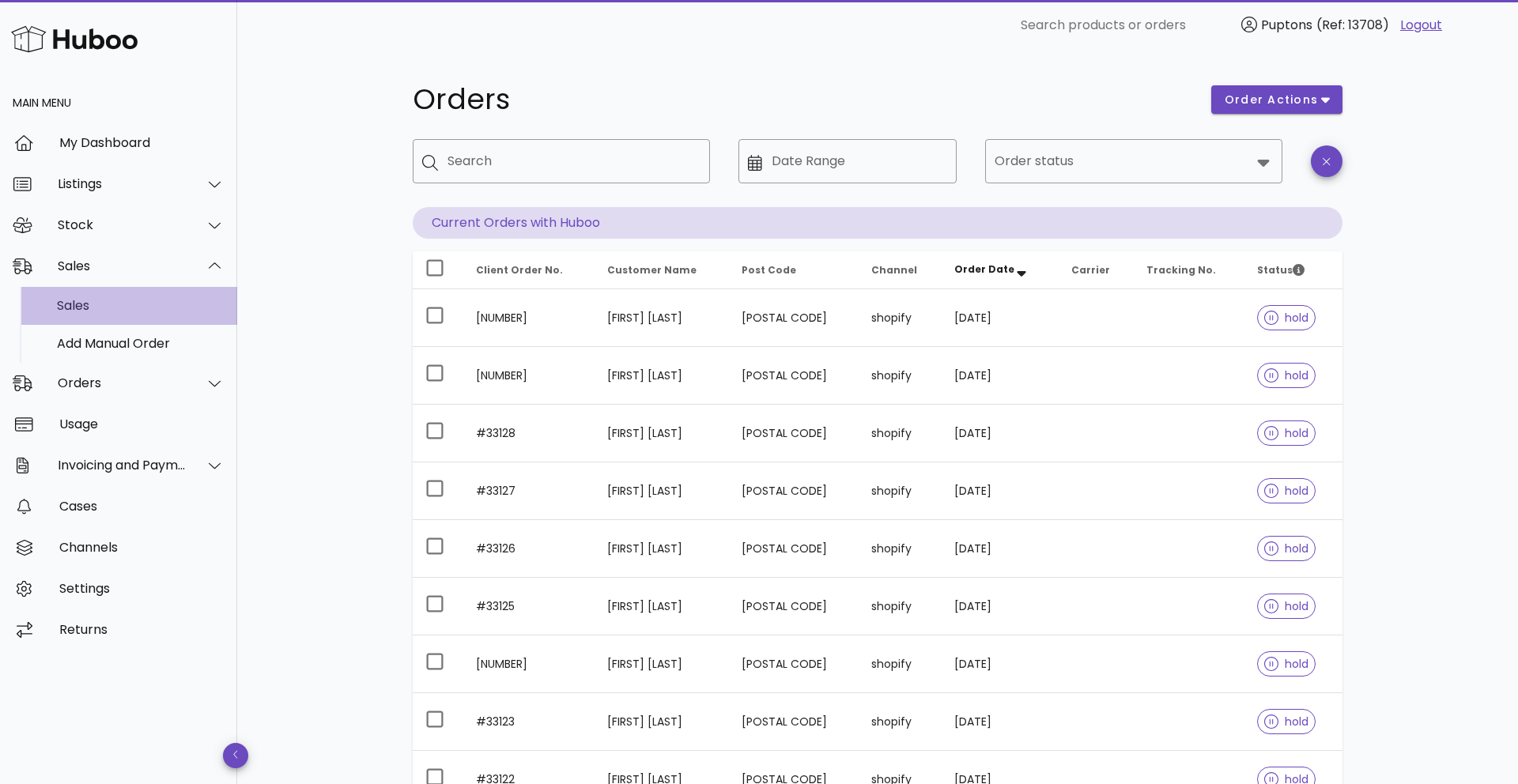 click on "Sales" at bounding box center (141, 305) 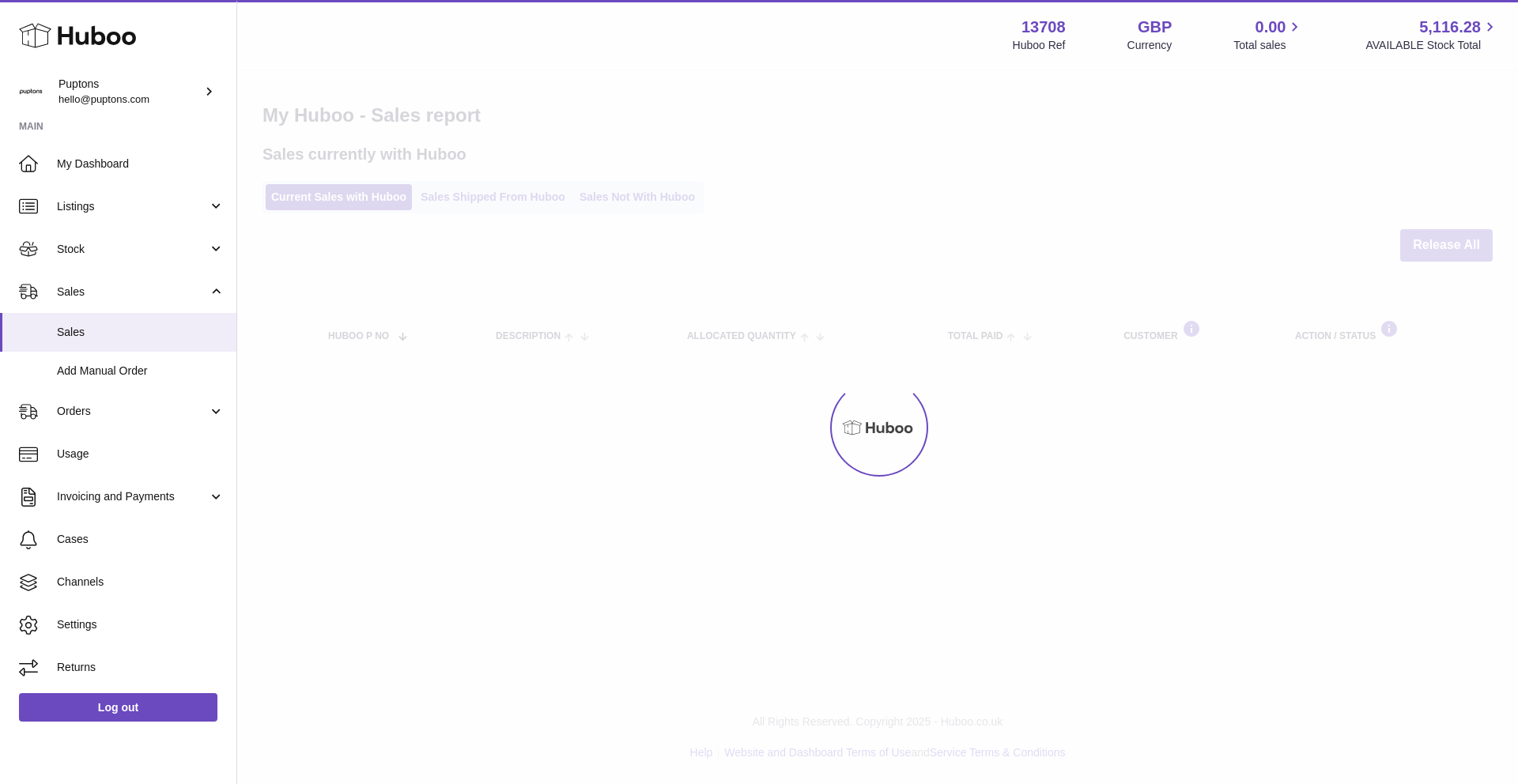 scroll, scrollTop: 0, scrollLeft: 0, axis: both 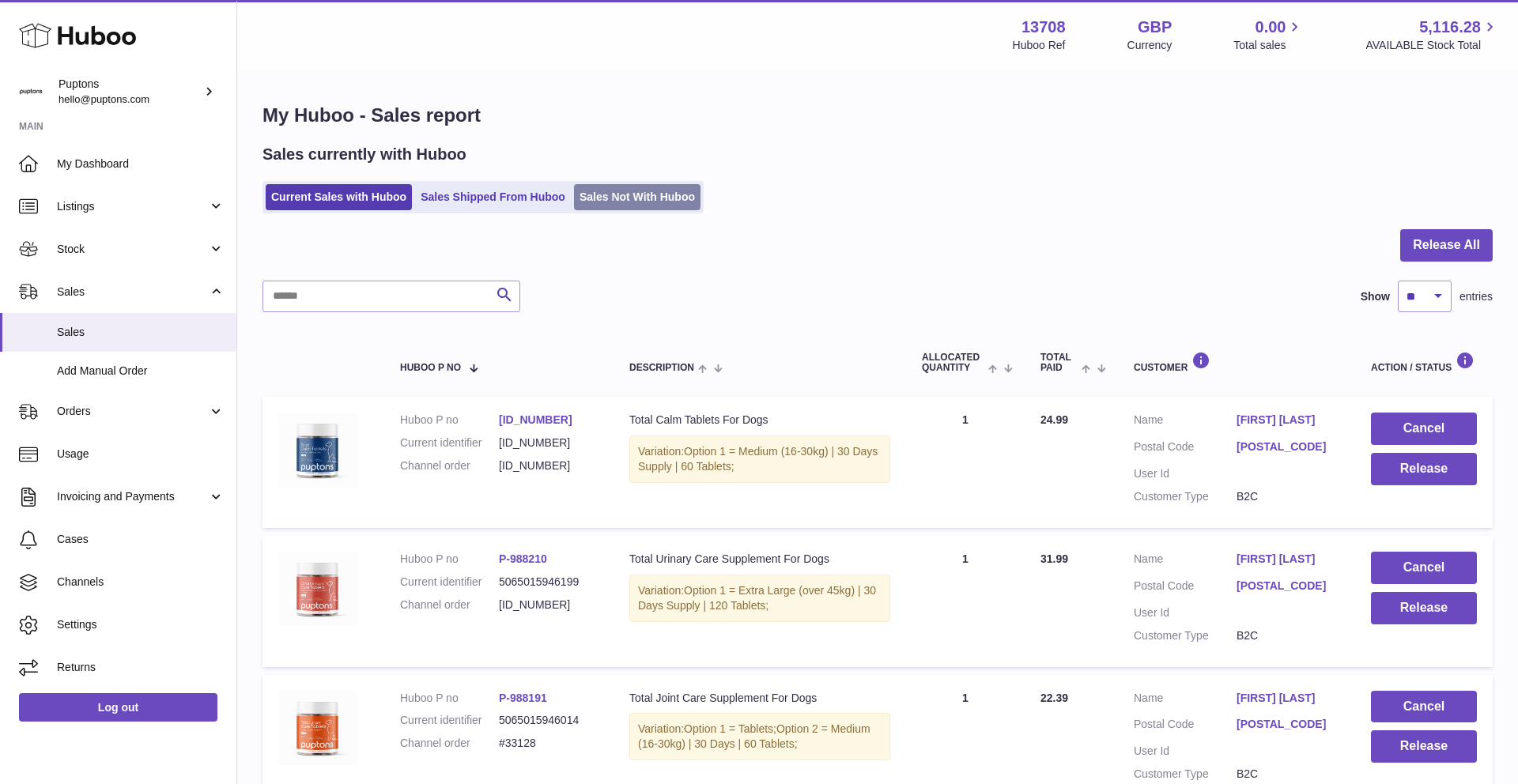 click on "Sales Not With Huboo" at bounding box center (637, 197) 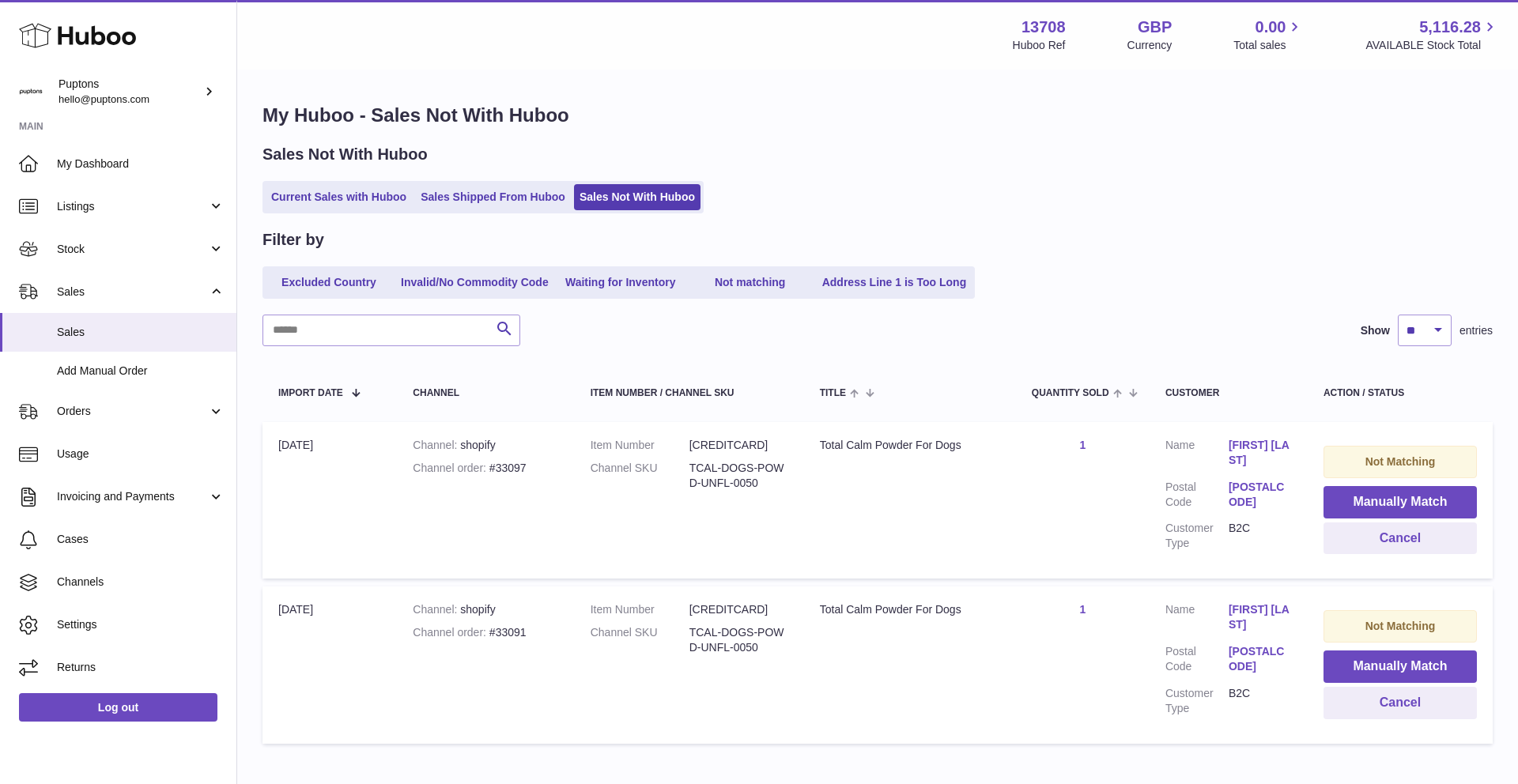 scroll, scrollTop: 0, scrollLeft: 0, axis: both 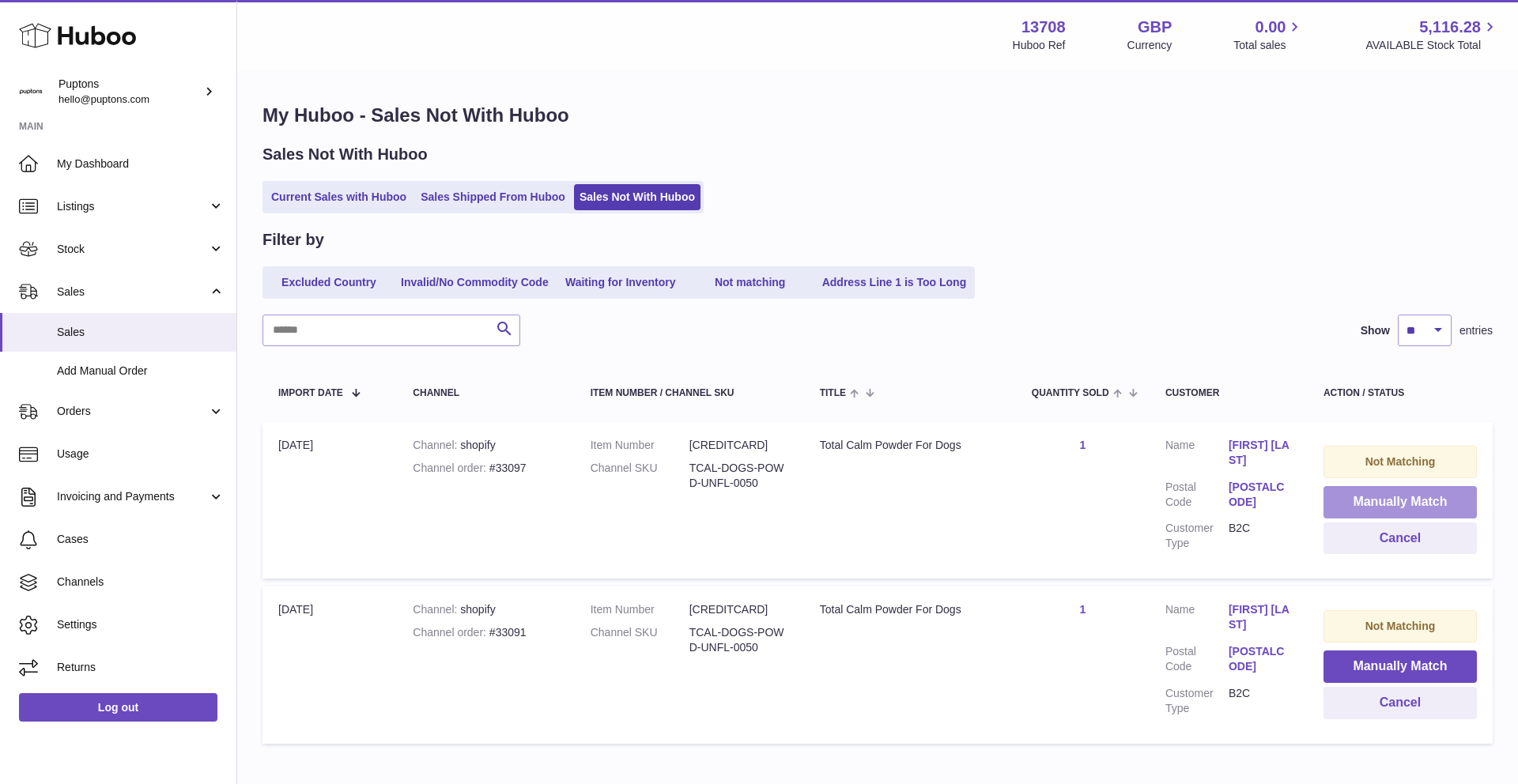 click on "Manually Match" at bounding box center (1400, 502) 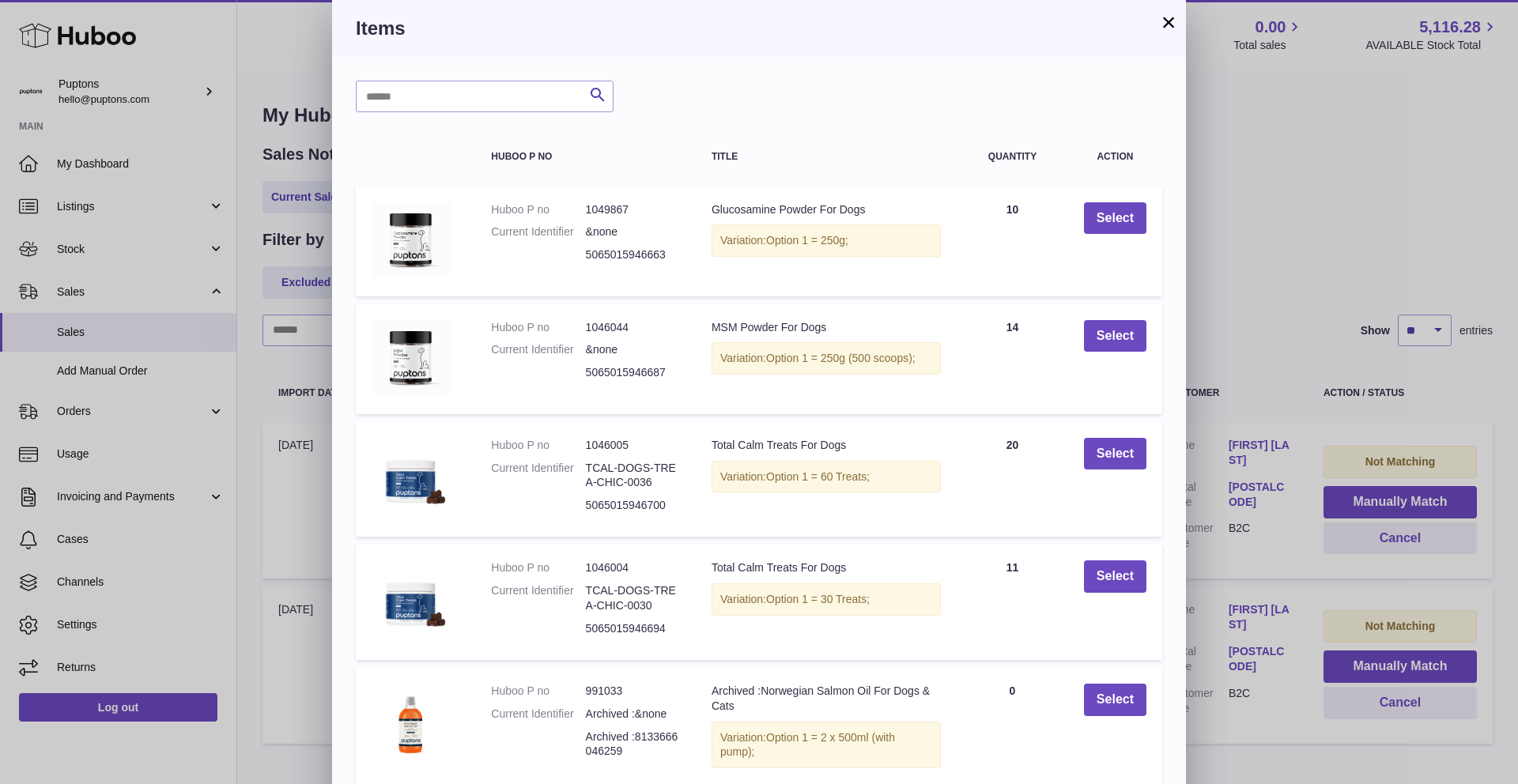 click on "×" at bounding box center (1169, 22) 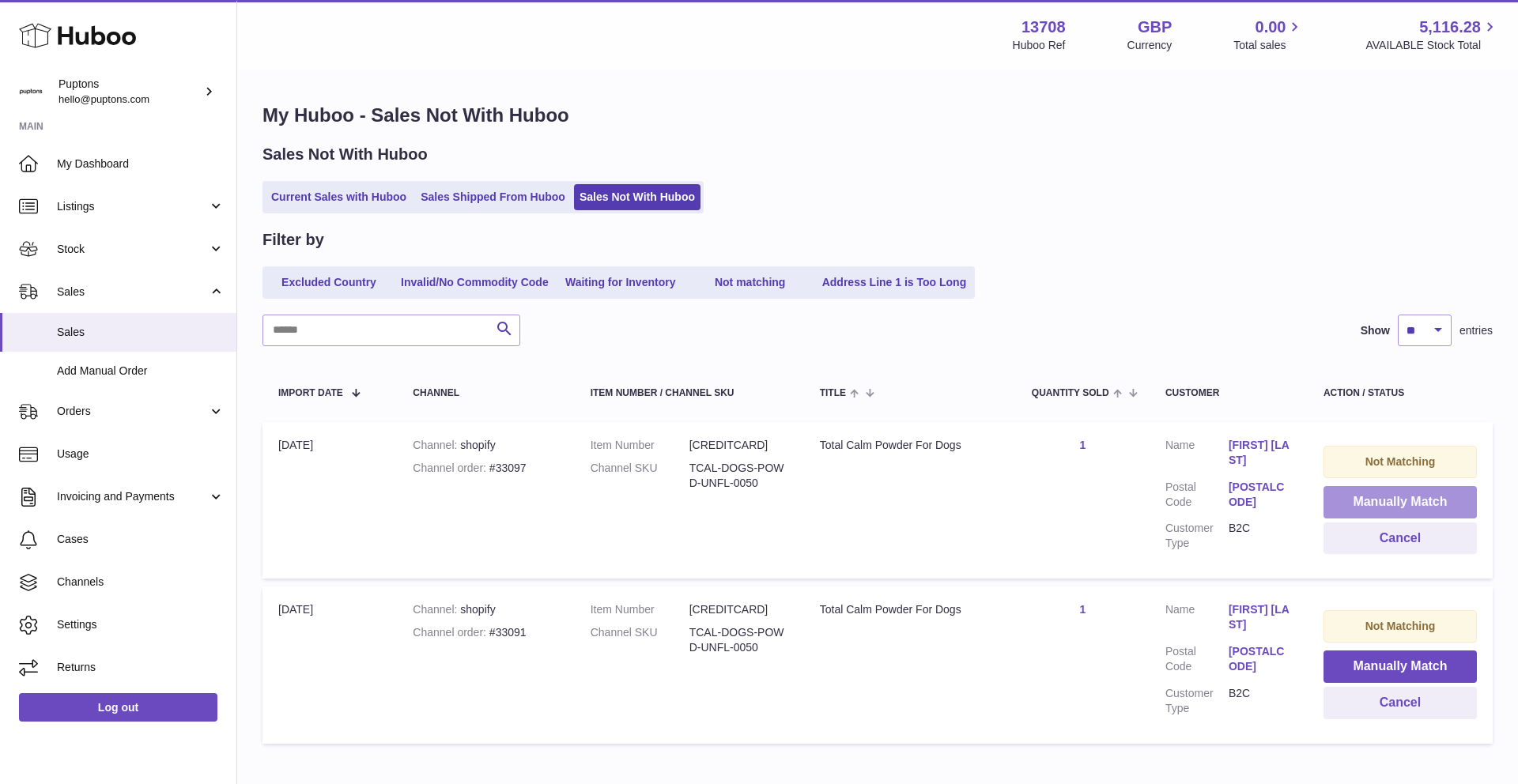 click on "Manually Match" at bounding box center (1400, 502) 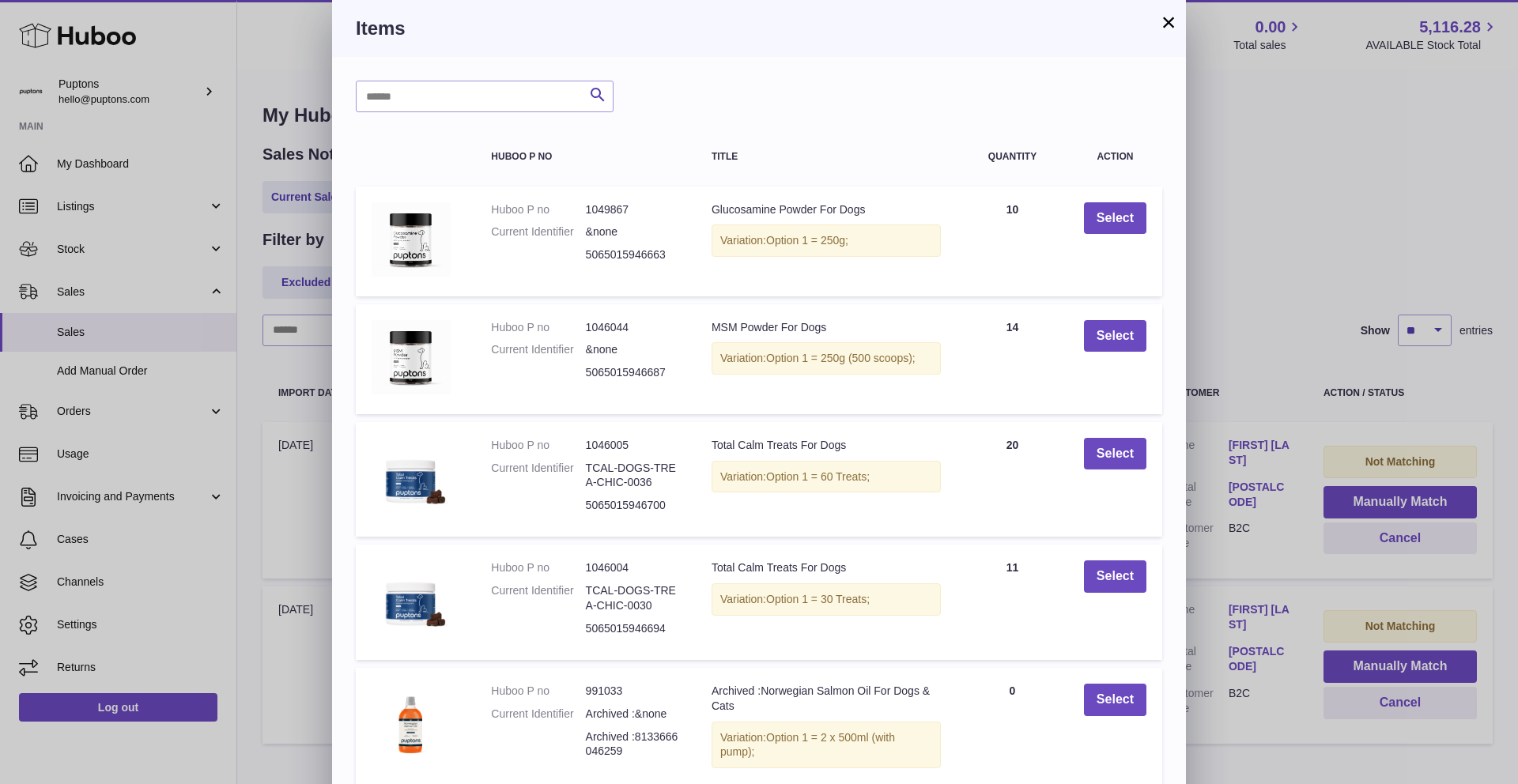 click on "×" at bounding box center (1169, 22) 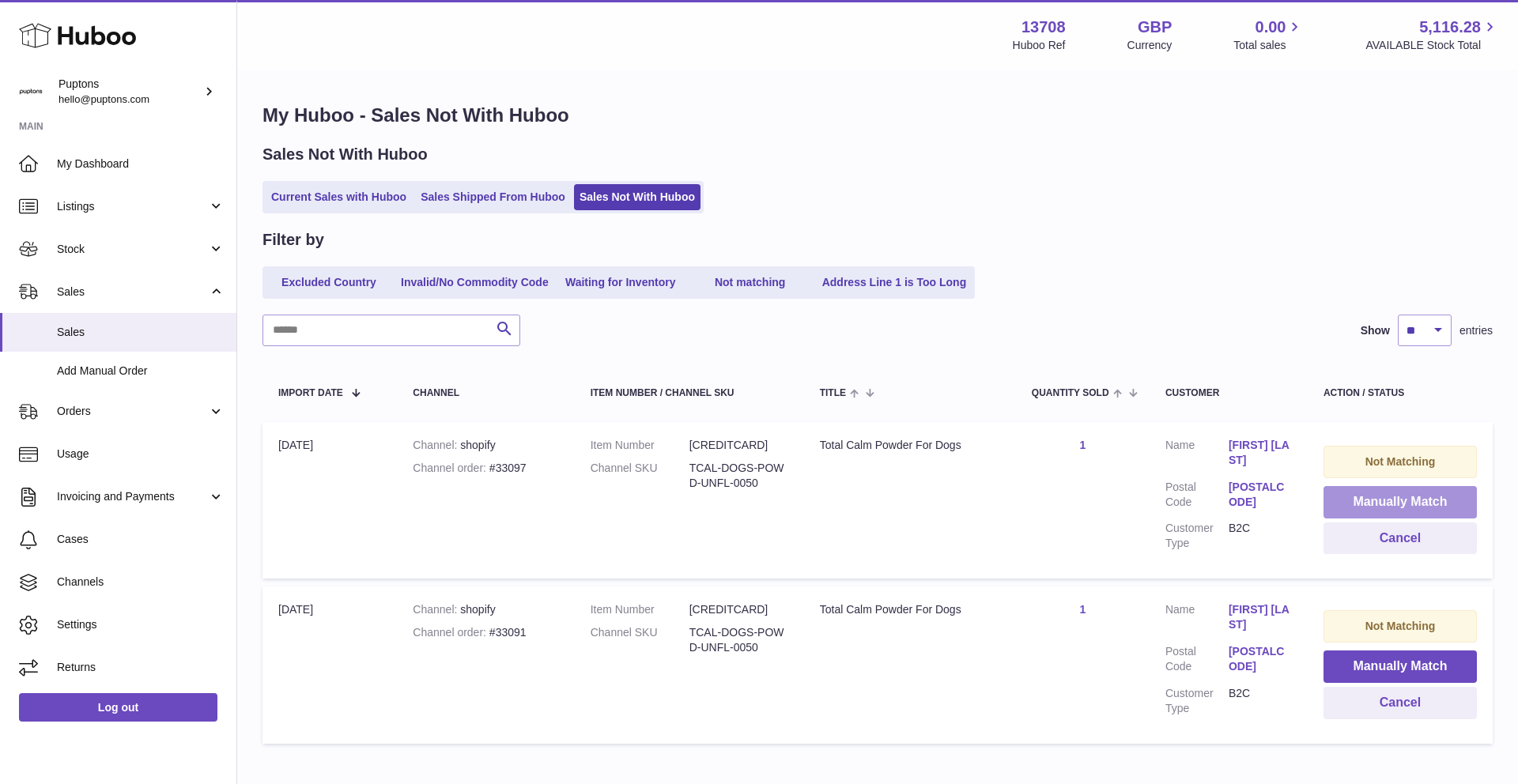 click on "Manually Match" at bounding box center [1400, 502] 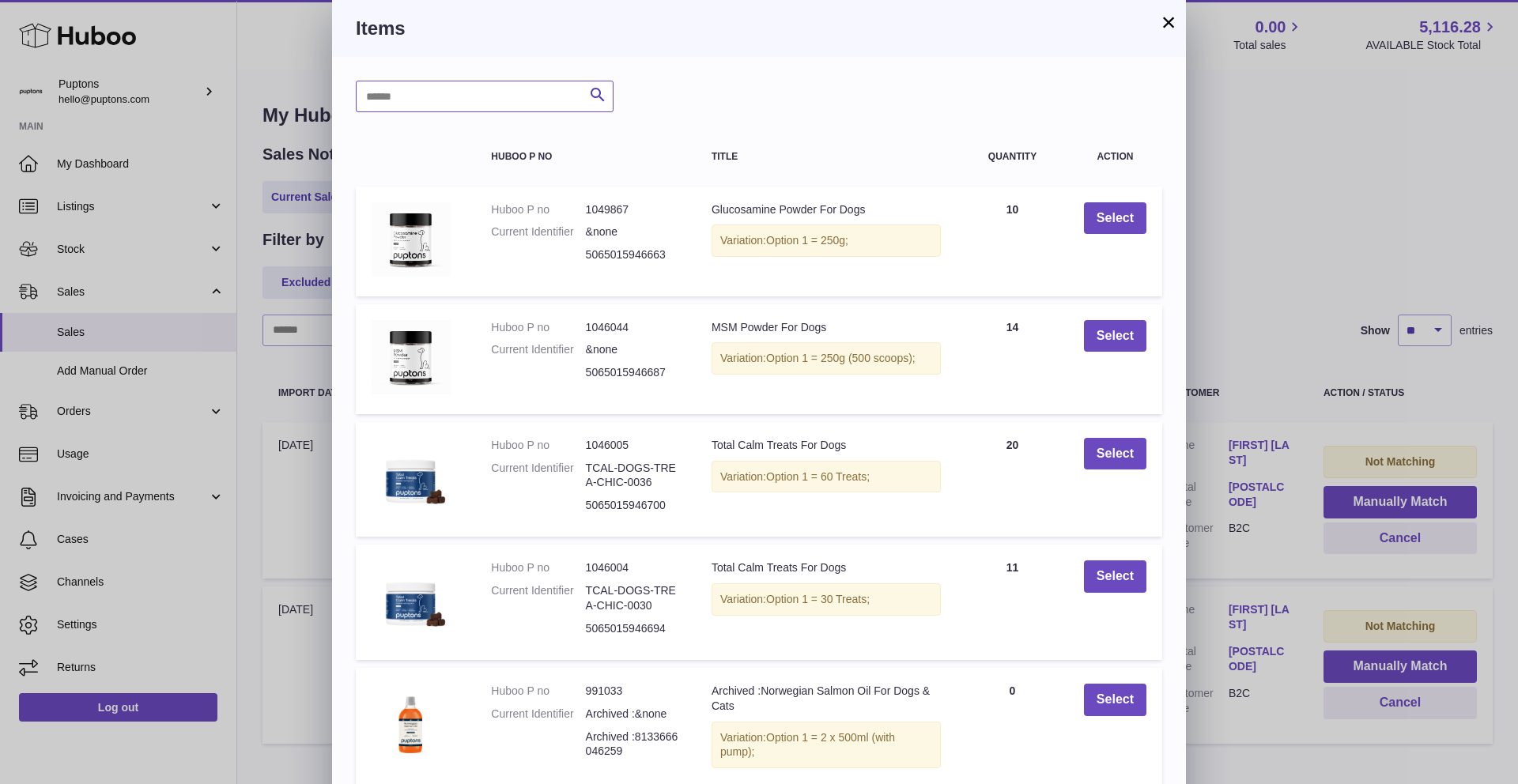 click at bounding box center (485, 96) 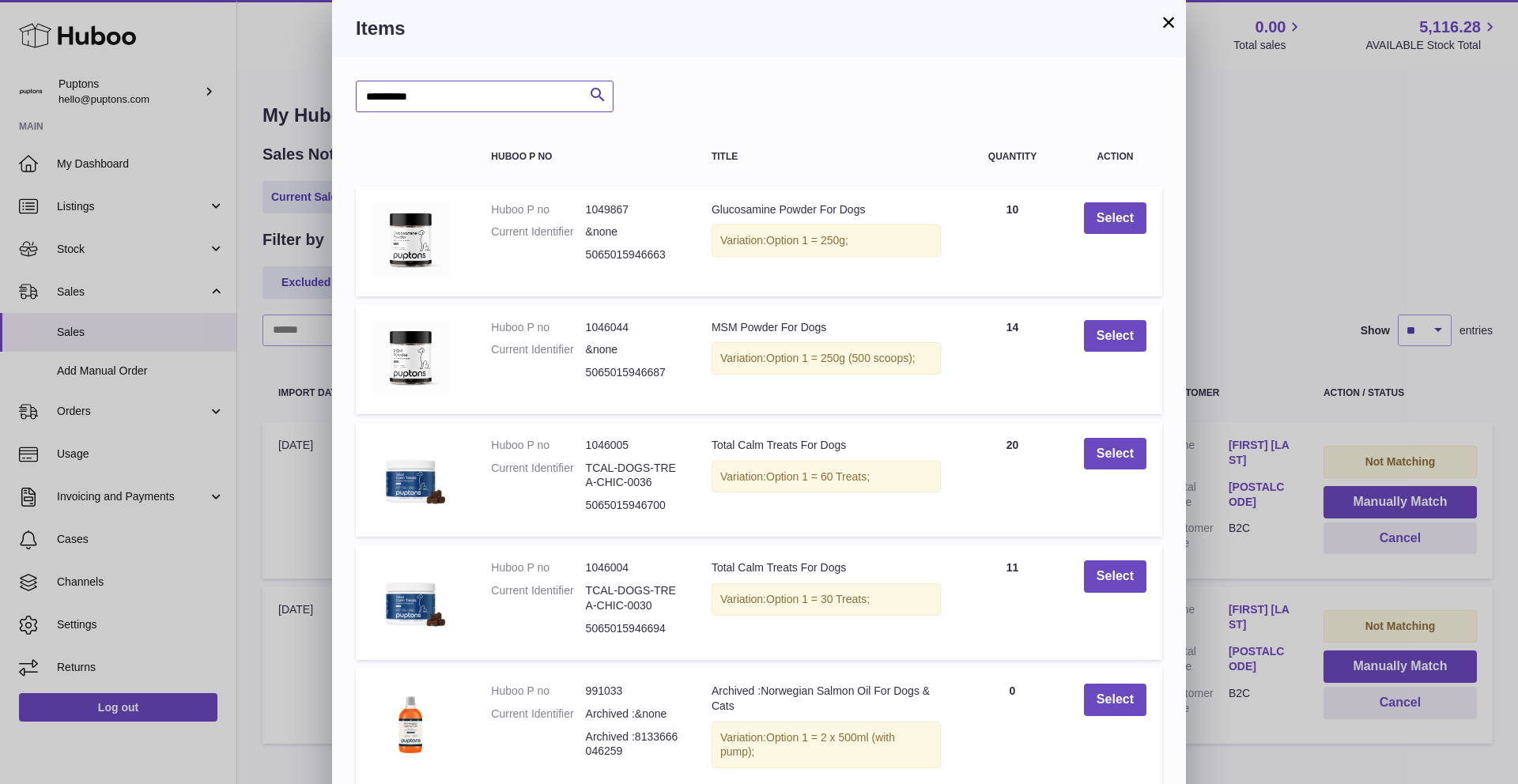 type on "**********" 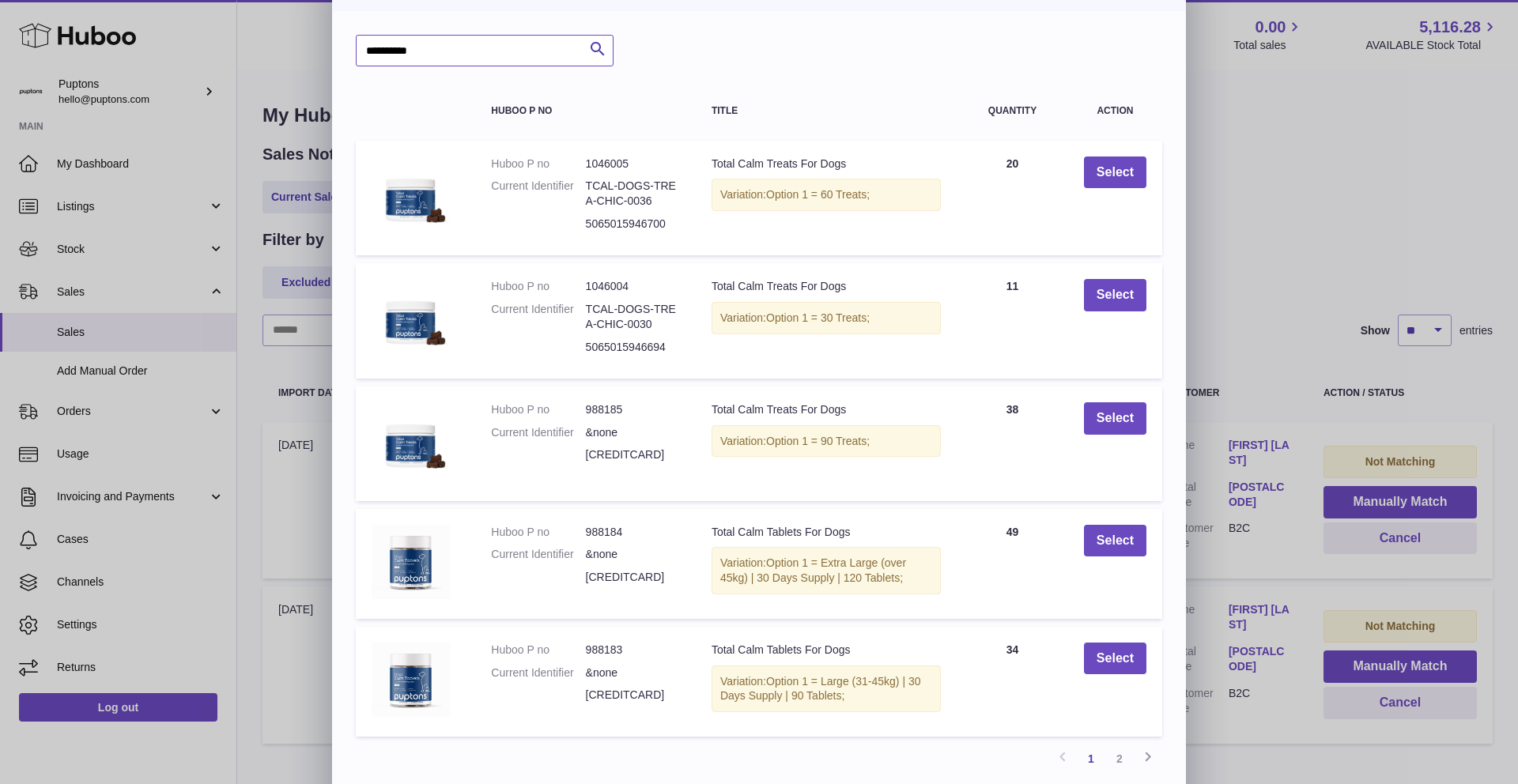 scroll, scrollTop: 0, scrollLeft: 0, axis: both 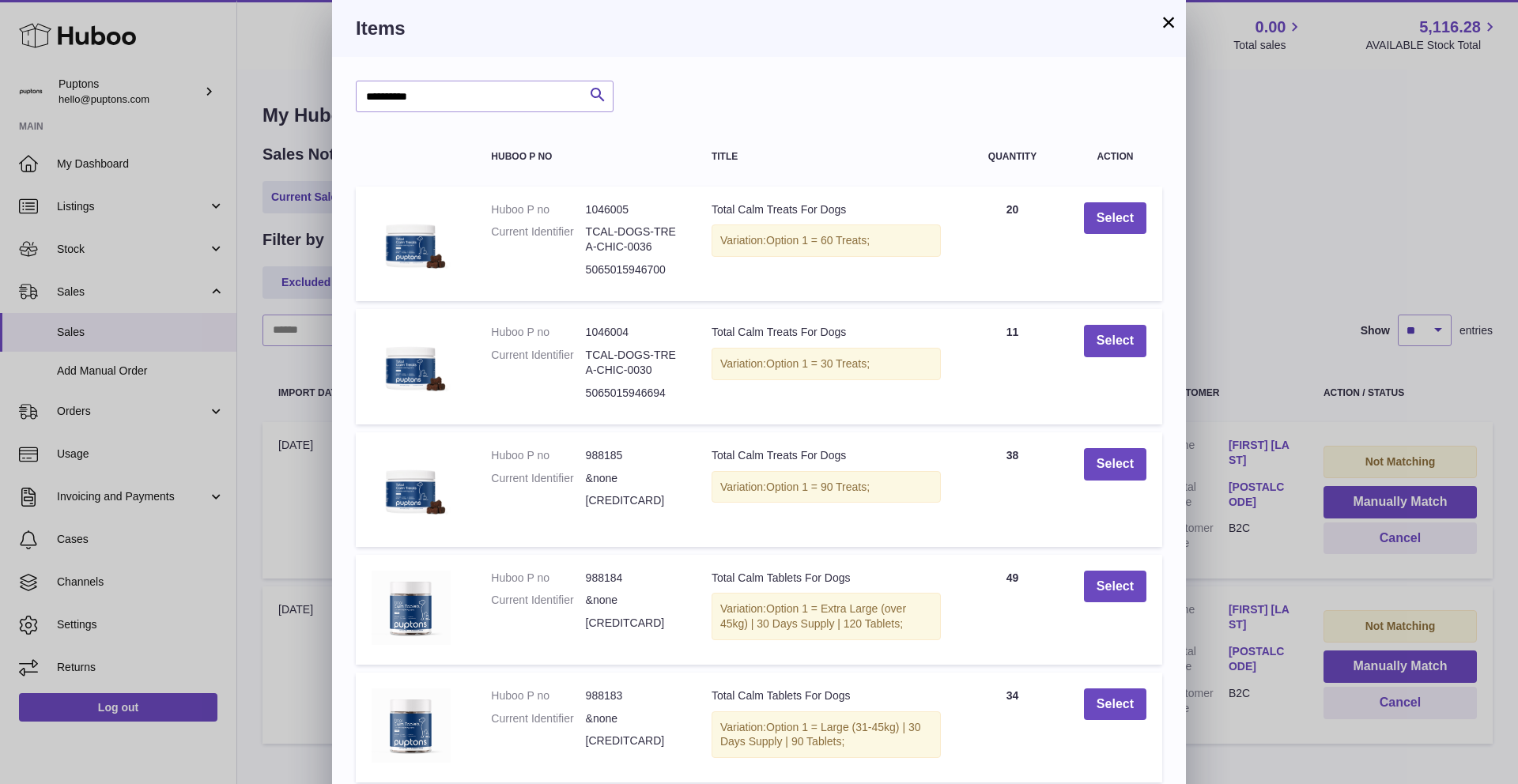 click on "×" at bounding box center [1169, 22] 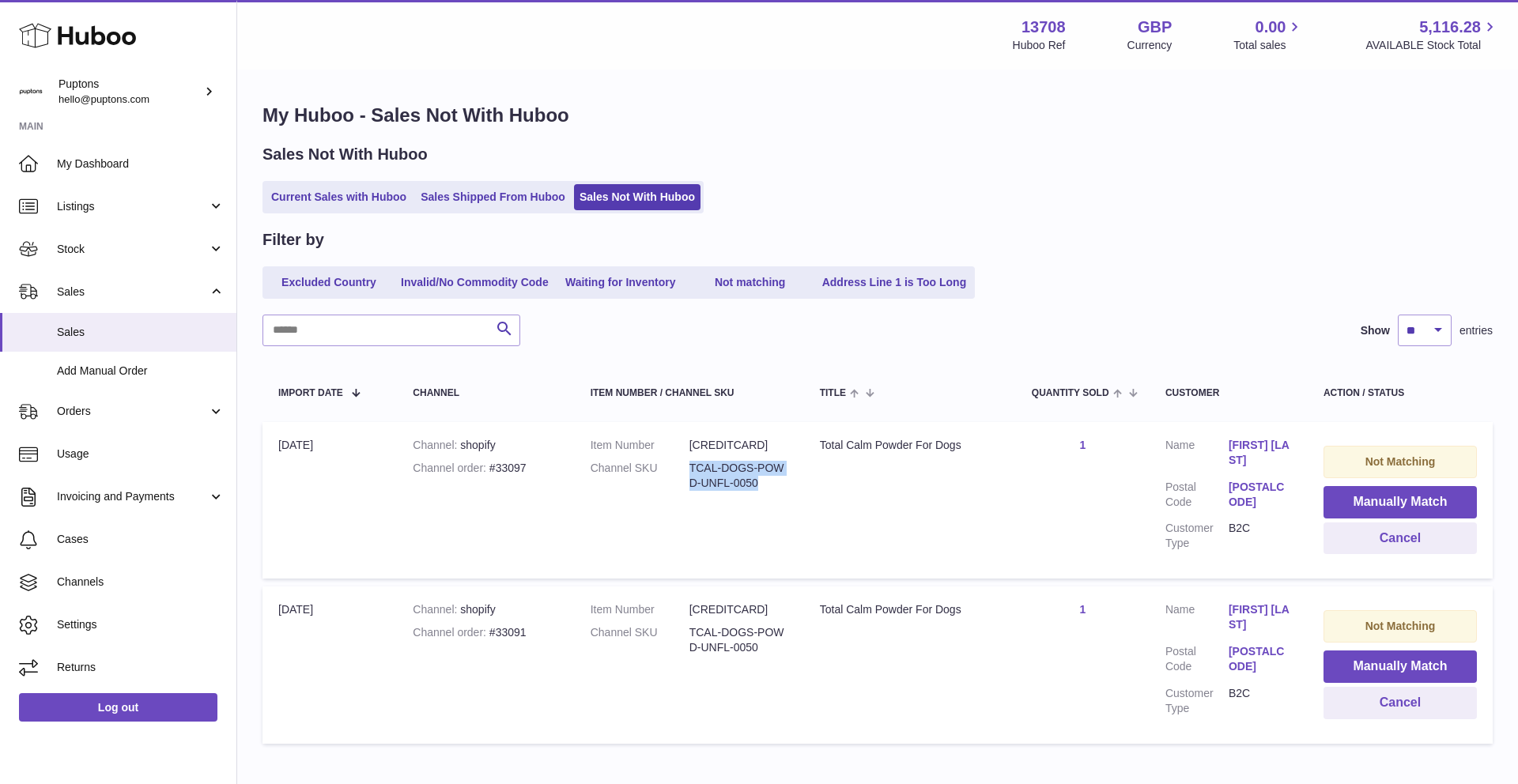 drag, startPoint x: 764, startPoint y: 481, endPoint x: 688, endPoint y: 466, distance: 77.466122 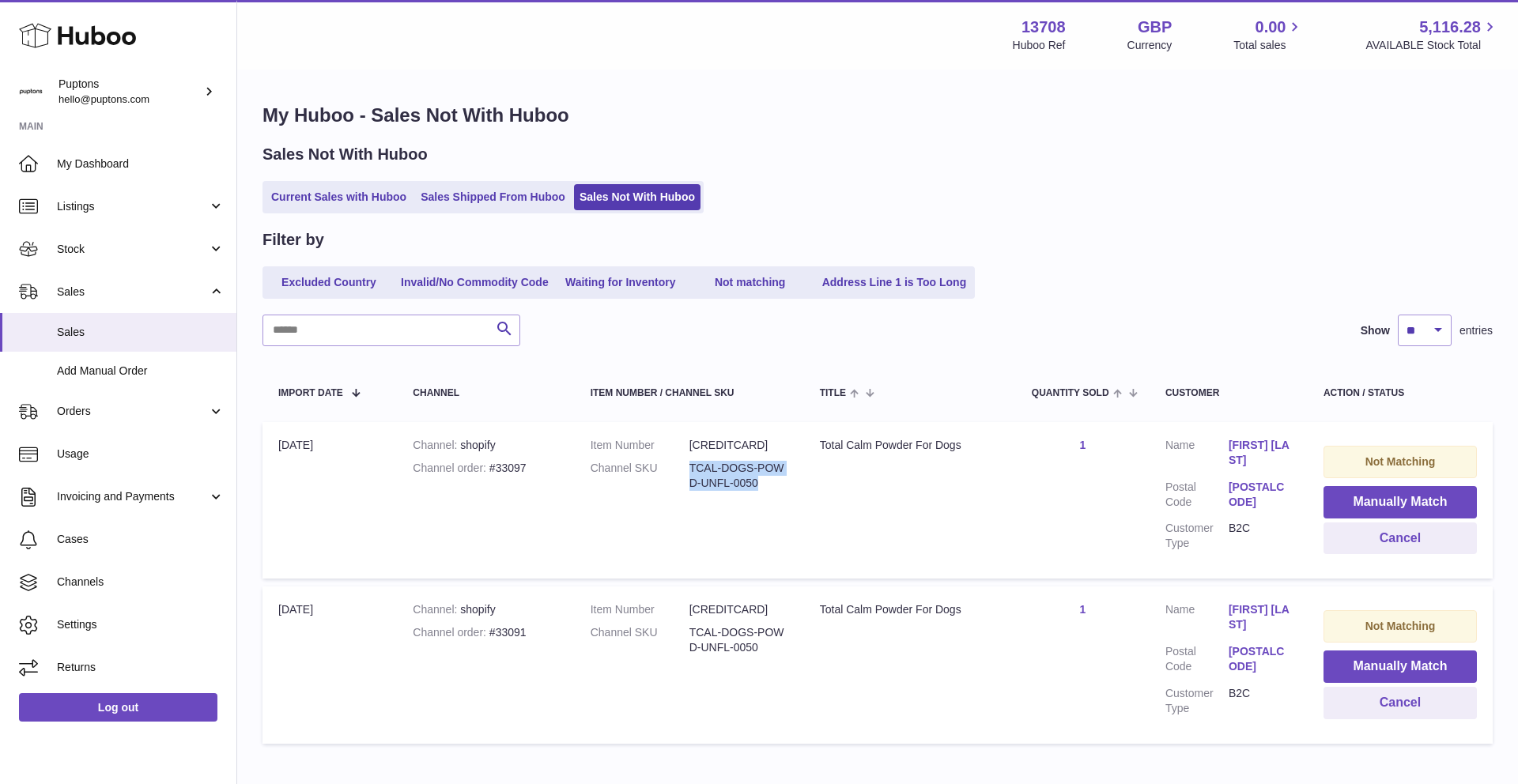 click on "TCAL-DOGS-POWD-UNFL-0050" at bounding box center (738, 476) 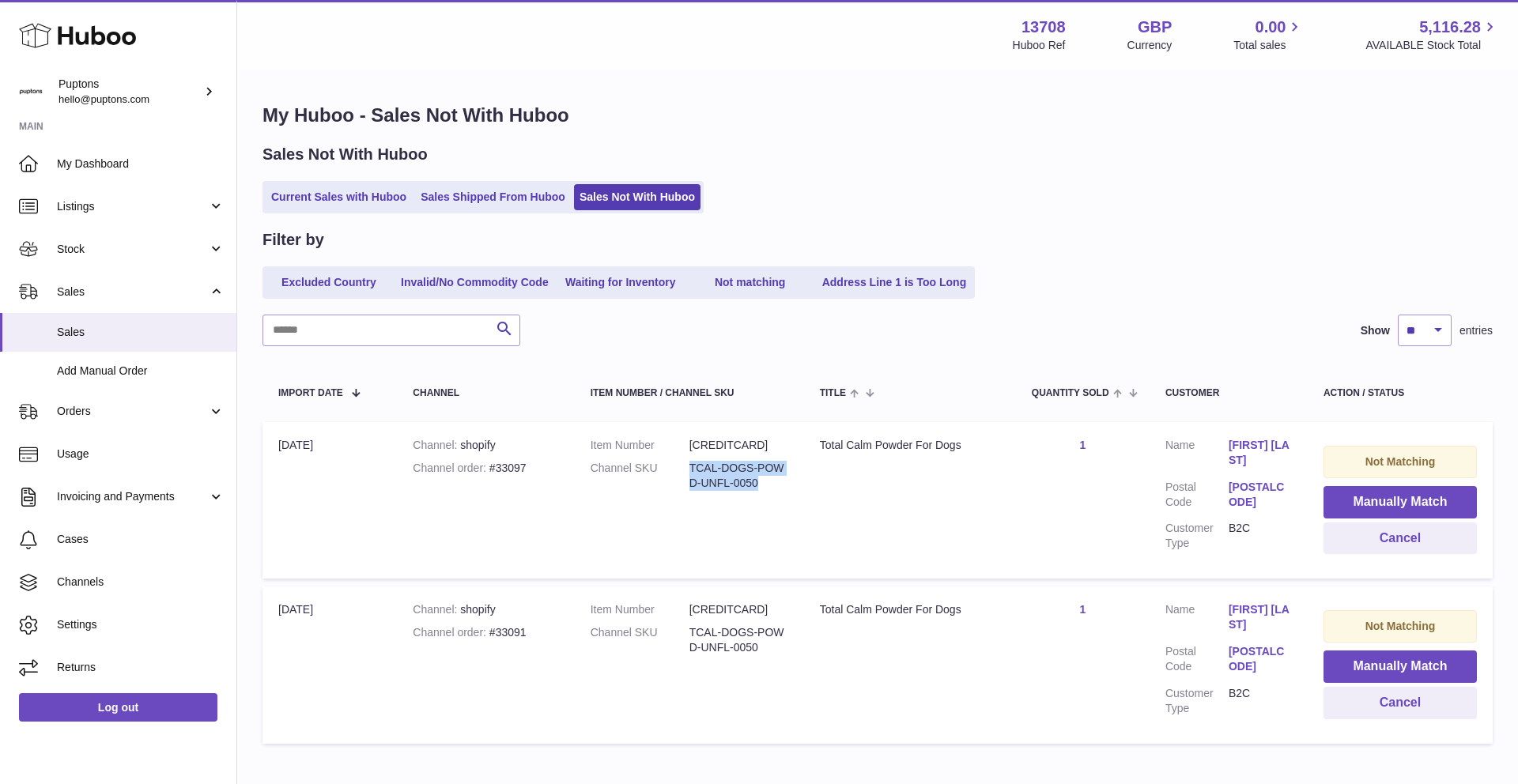 copy on "TCAL-DOGS-POWD-UNFL-0050" 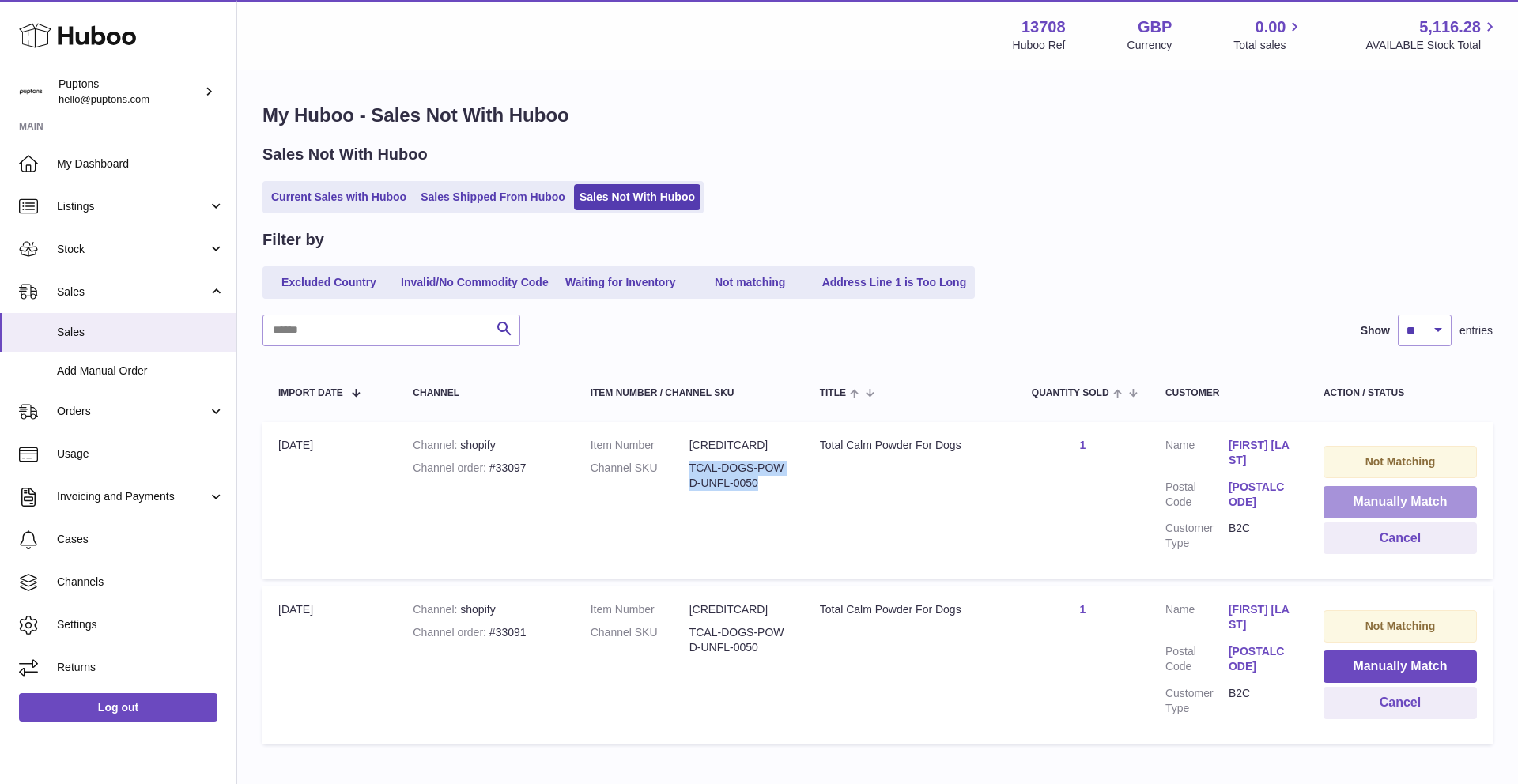 click on "Manually Match" at bounding box center (1400, 502) 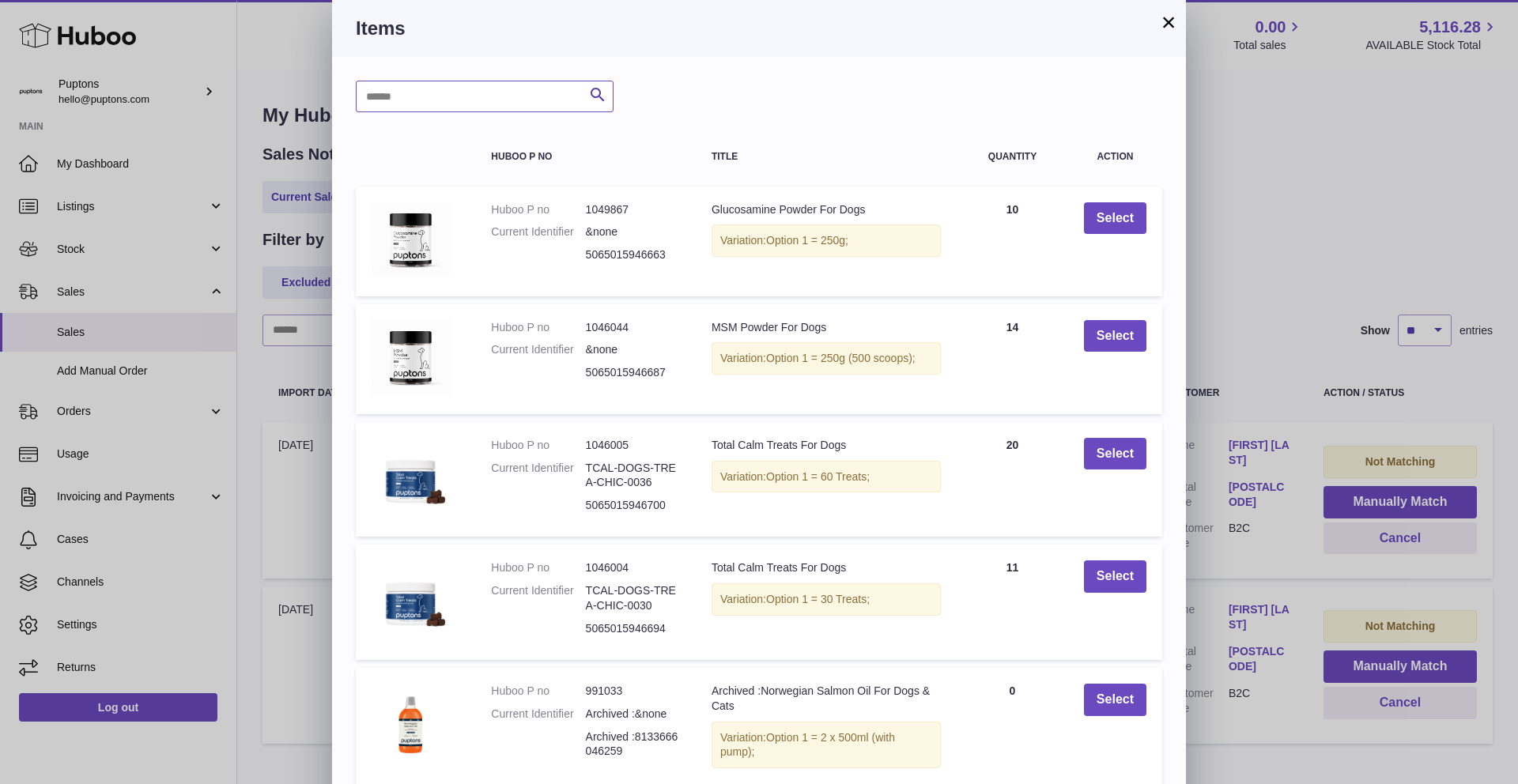 click at bounding box center (485, 96) 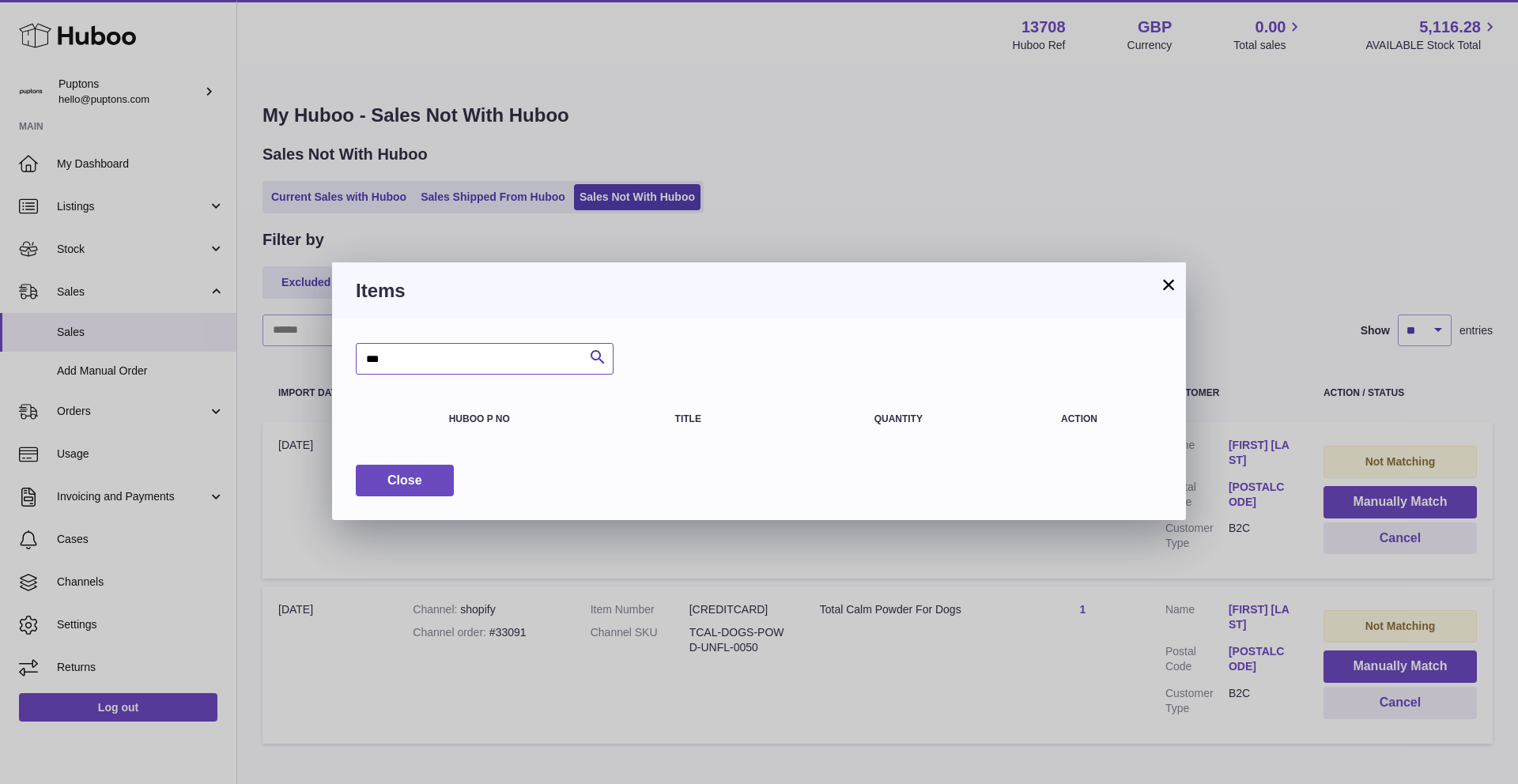 type on "*" 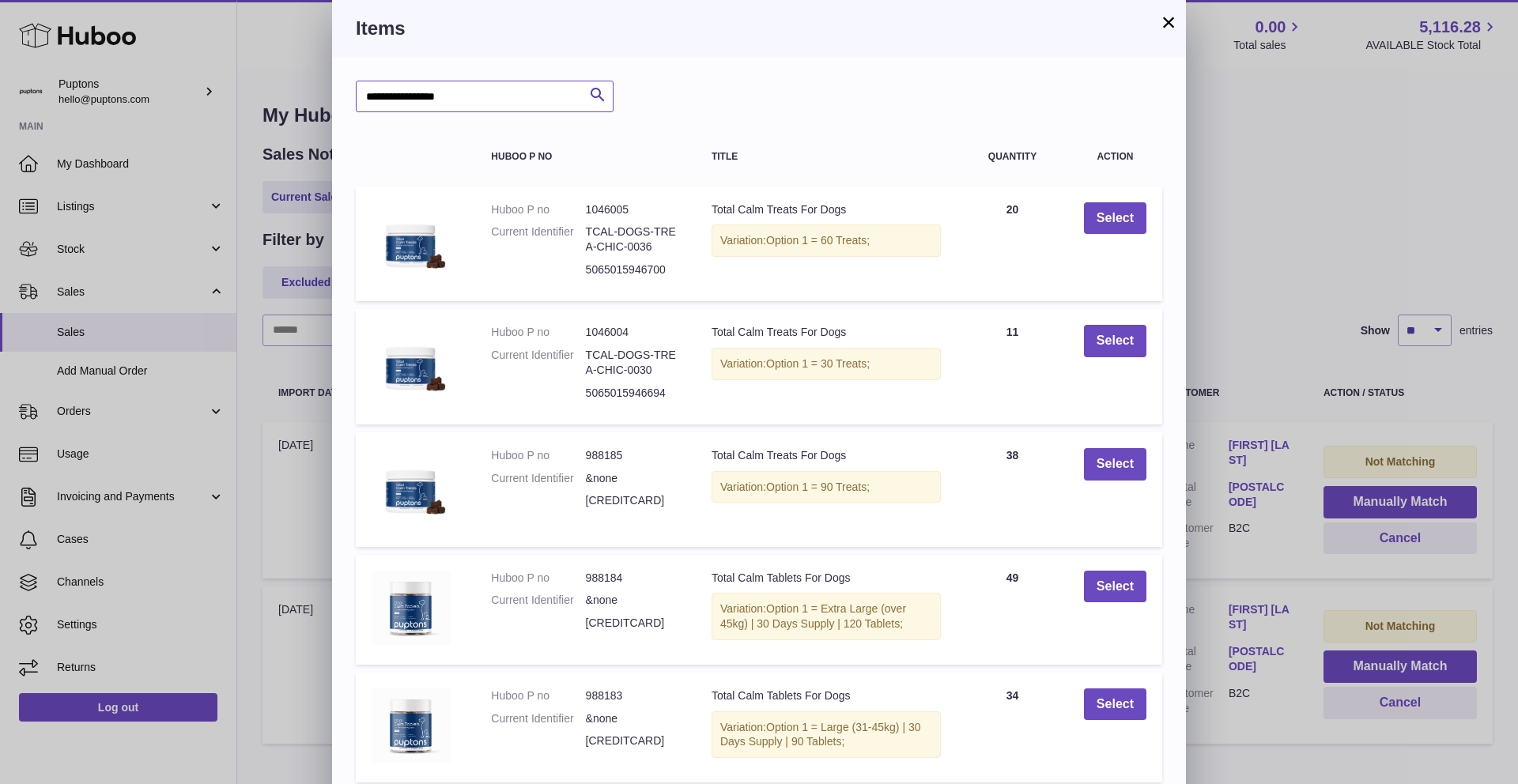 type on "**********" 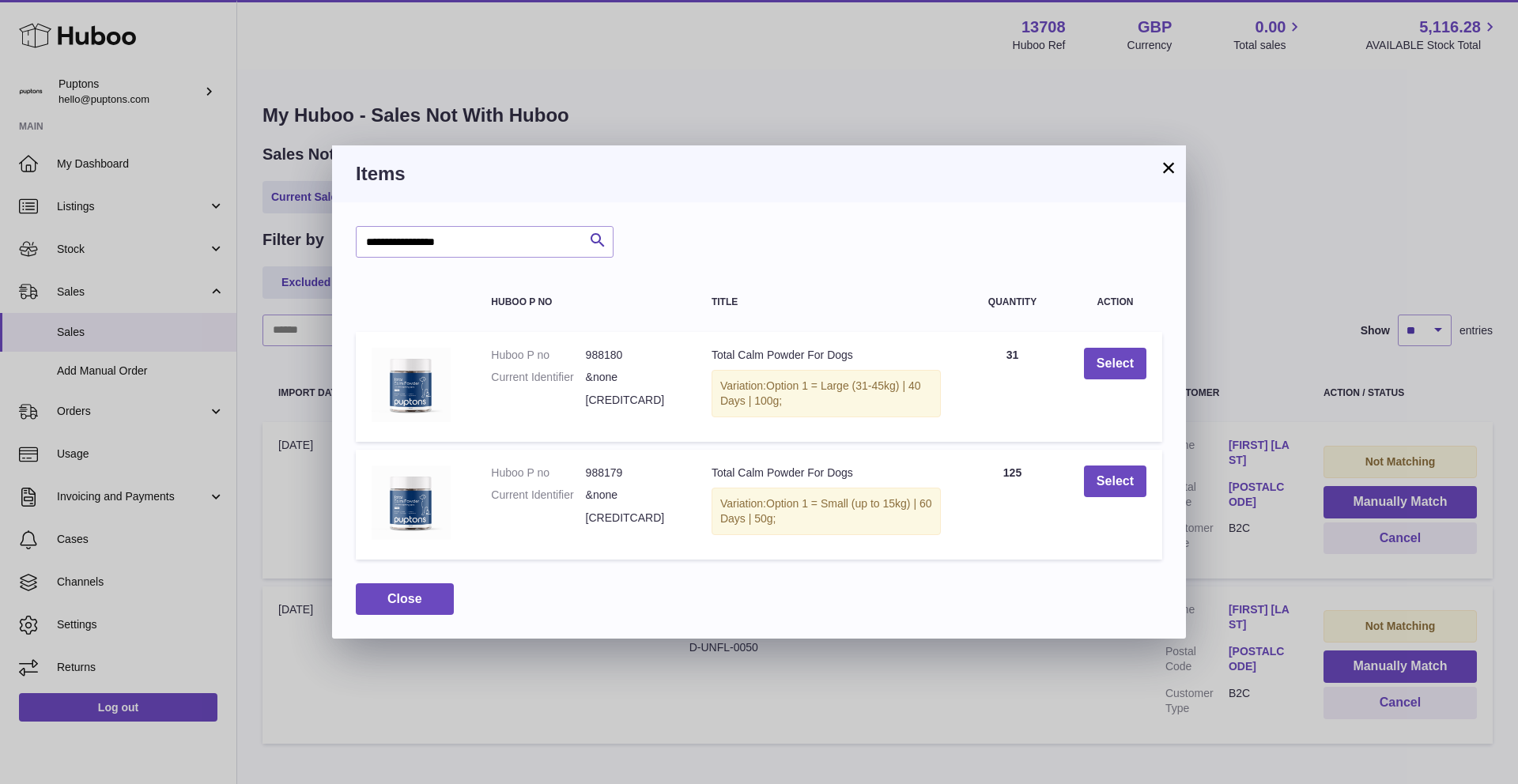 drag, startPoint x: 829, startPoint y: 168, endPoint x: 870, endPoint y: 133, distance: 53.907328 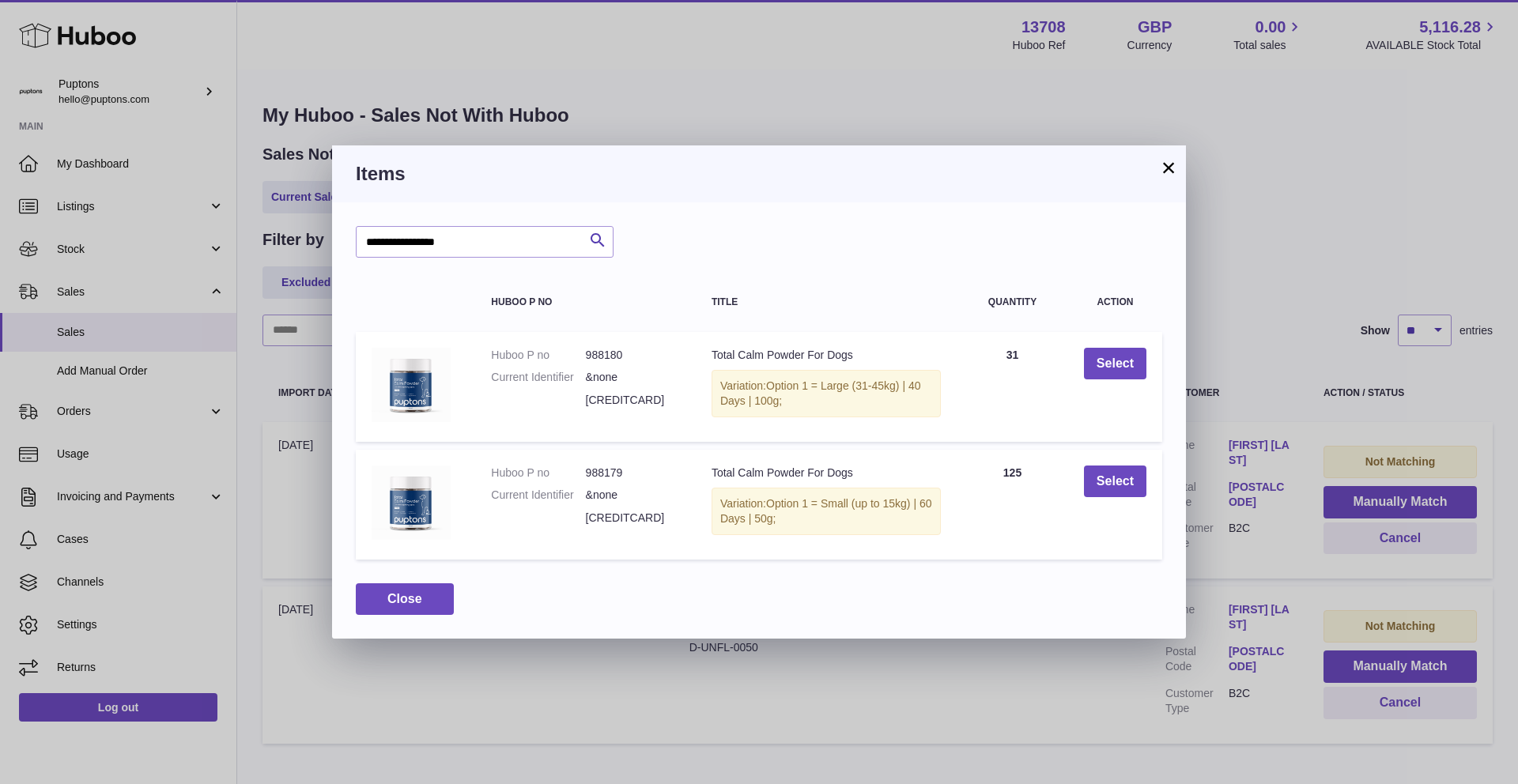 click on "**********" at bounding box center (759, 392) 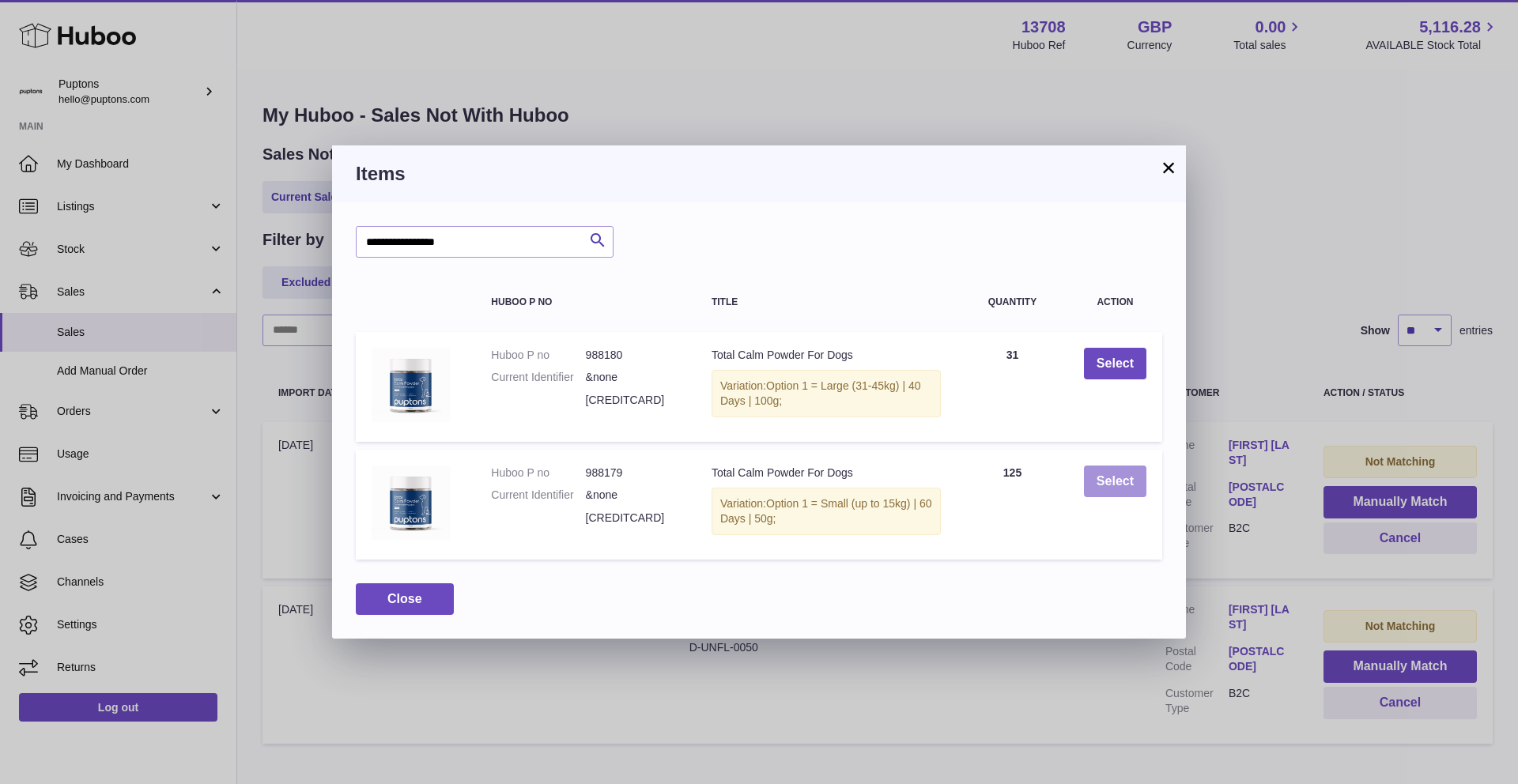 click on "Select" at bounding box center (1115, 481) 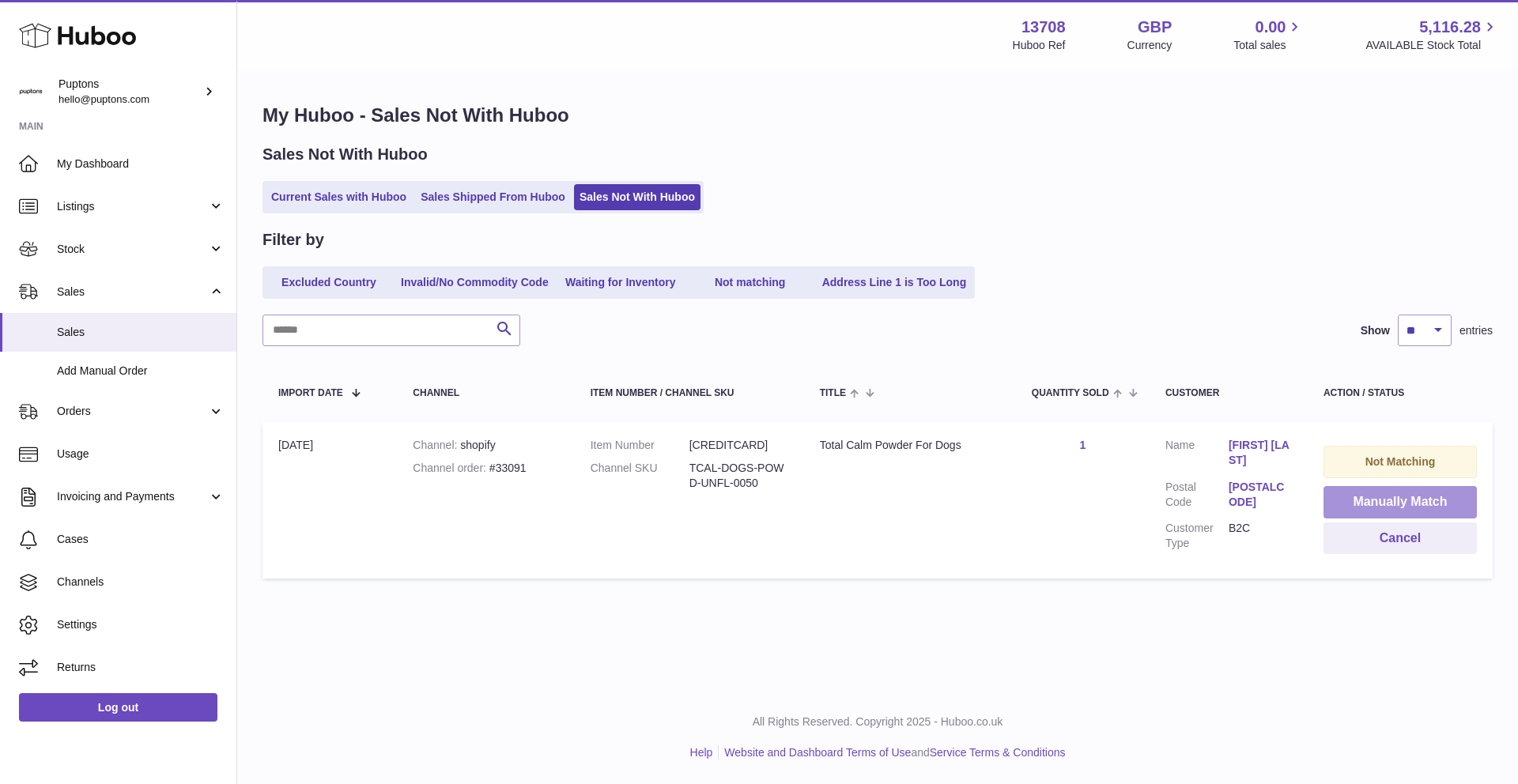 click on "Manually Match" at bounding box center (1400, 502) 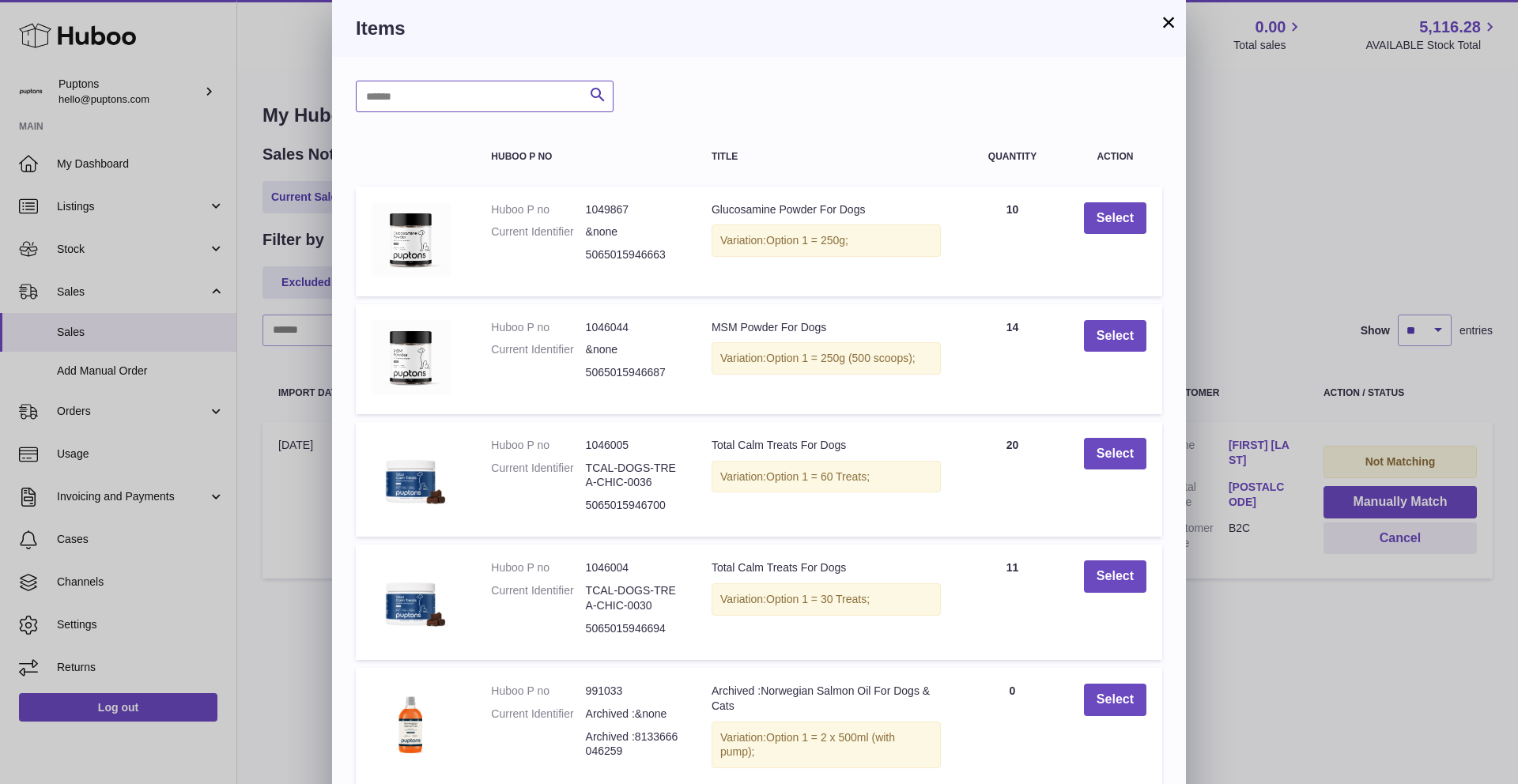 click at bounding box center [485, 96] 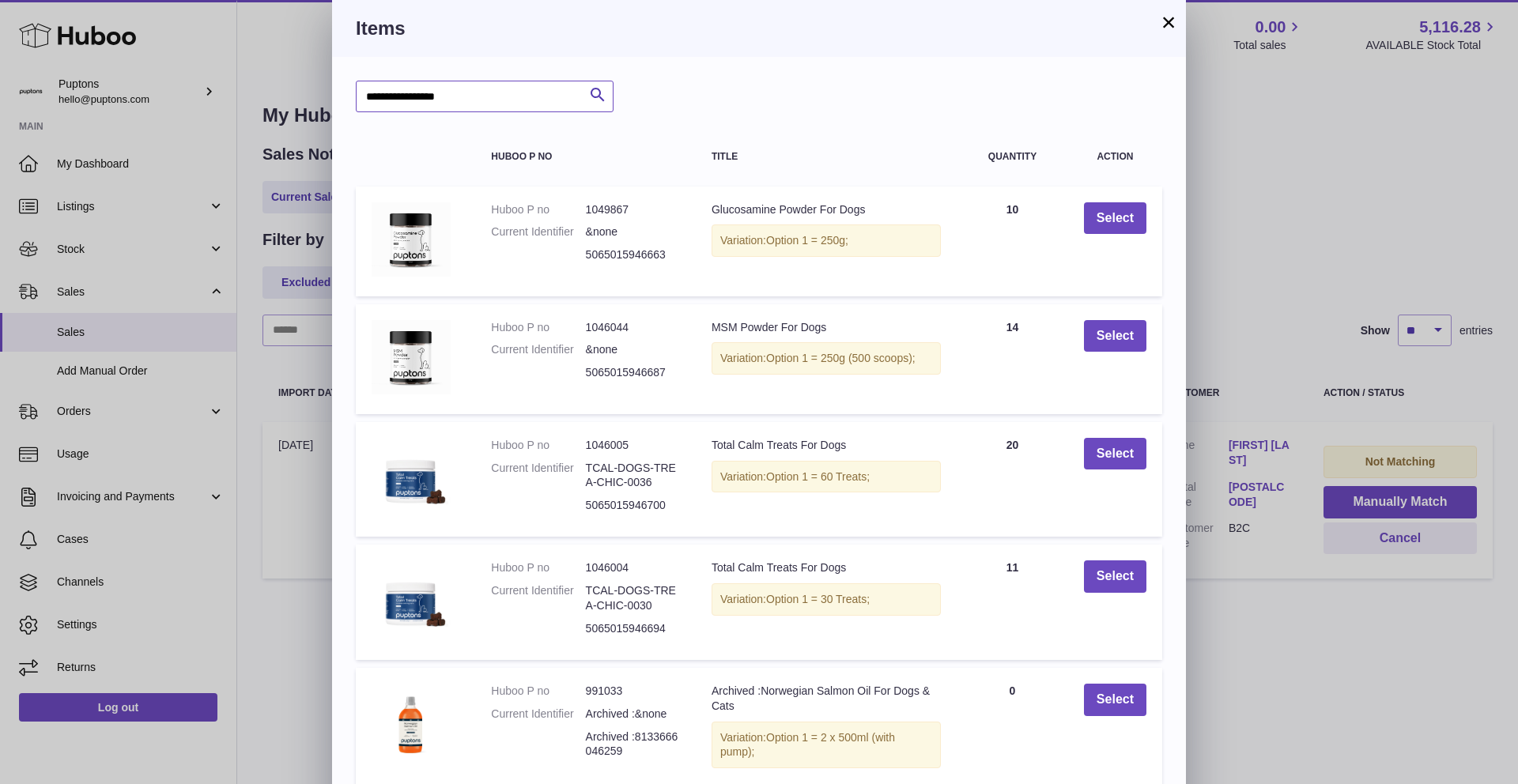 type on "**********" 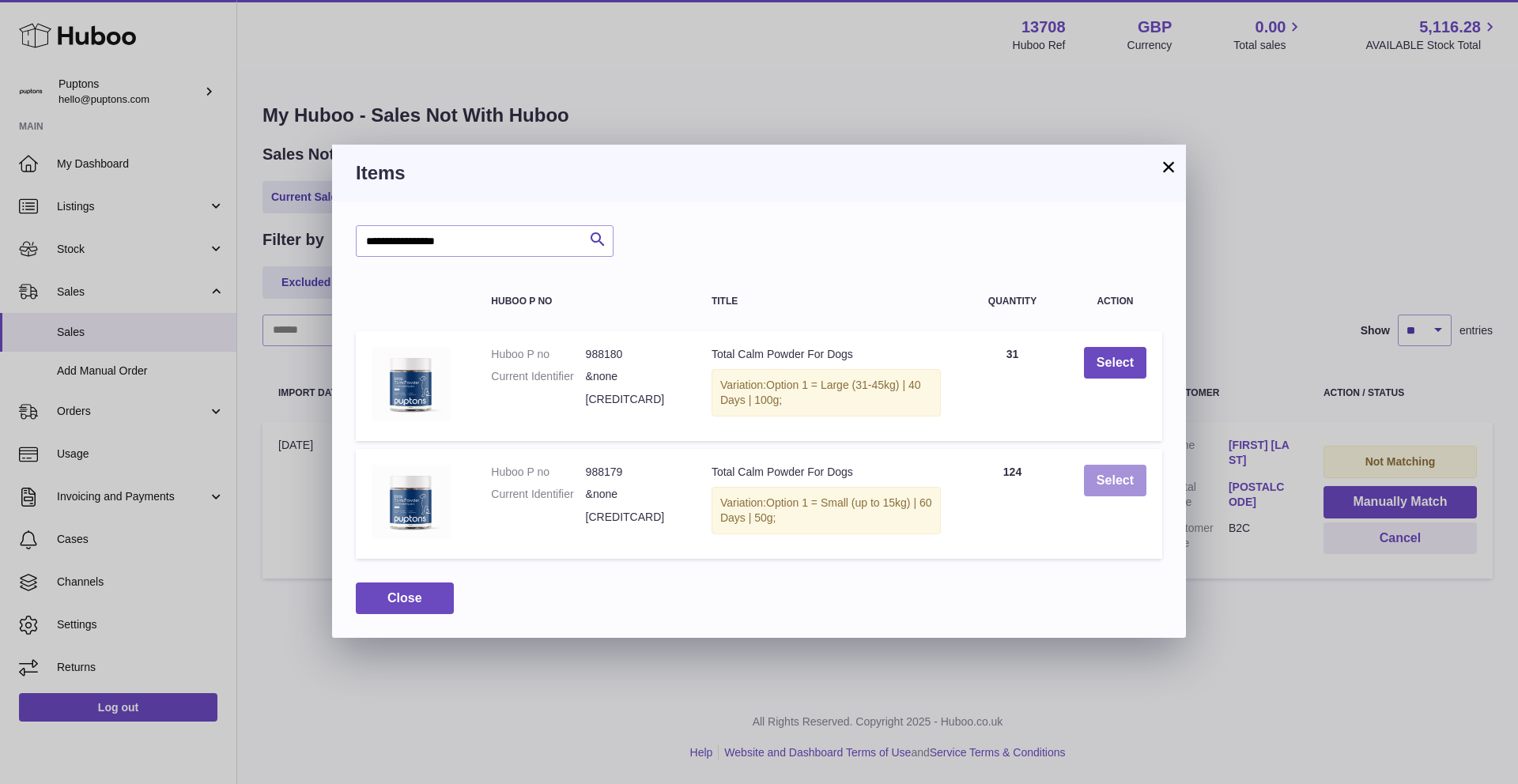 click on "Select" at bounding box center (1115, 481) 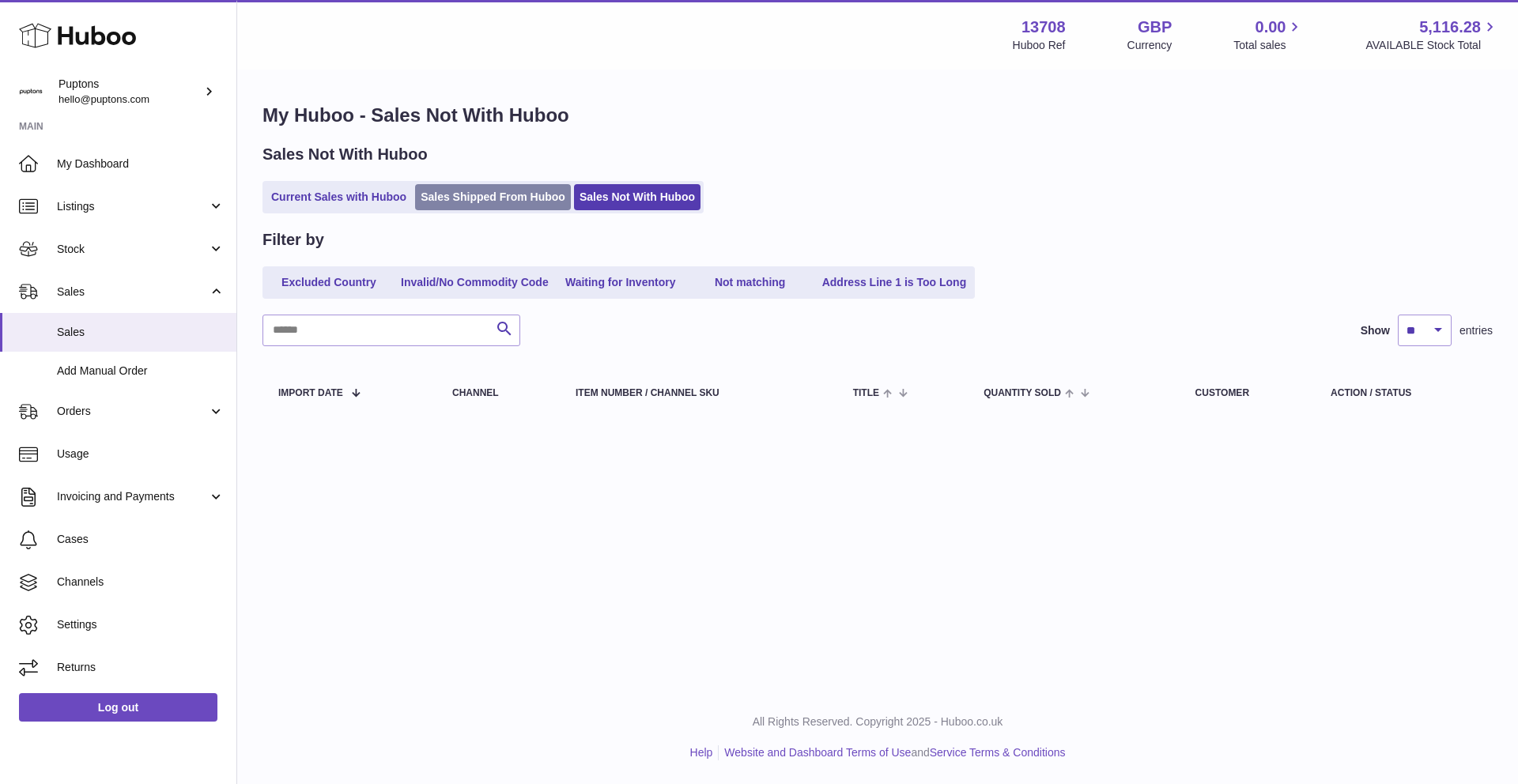 click on "Sales Shipped From Huboo" at bounding box center [493, 197] 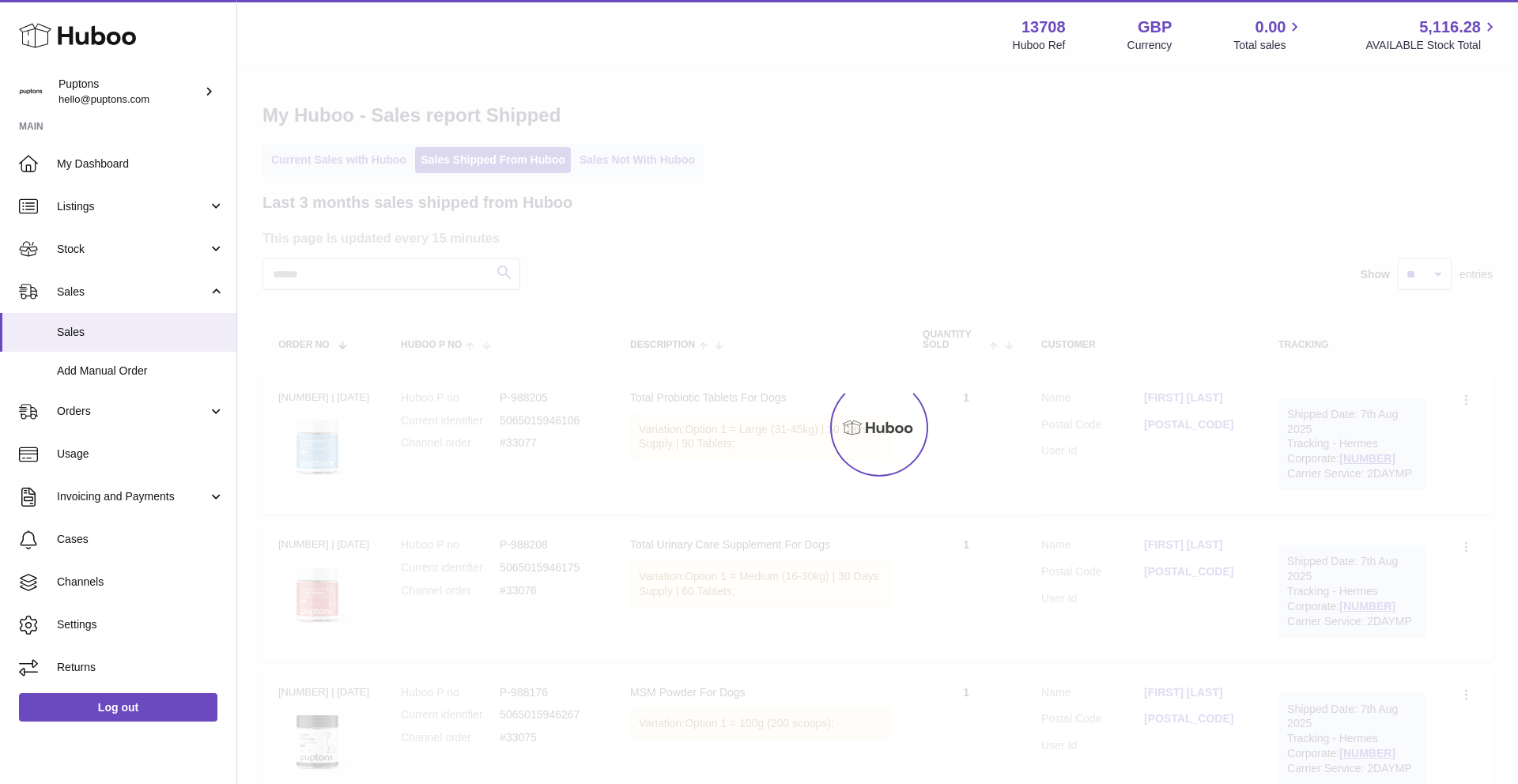 scroll, scrollTop: 0, scrollLeft: 0, axis: both 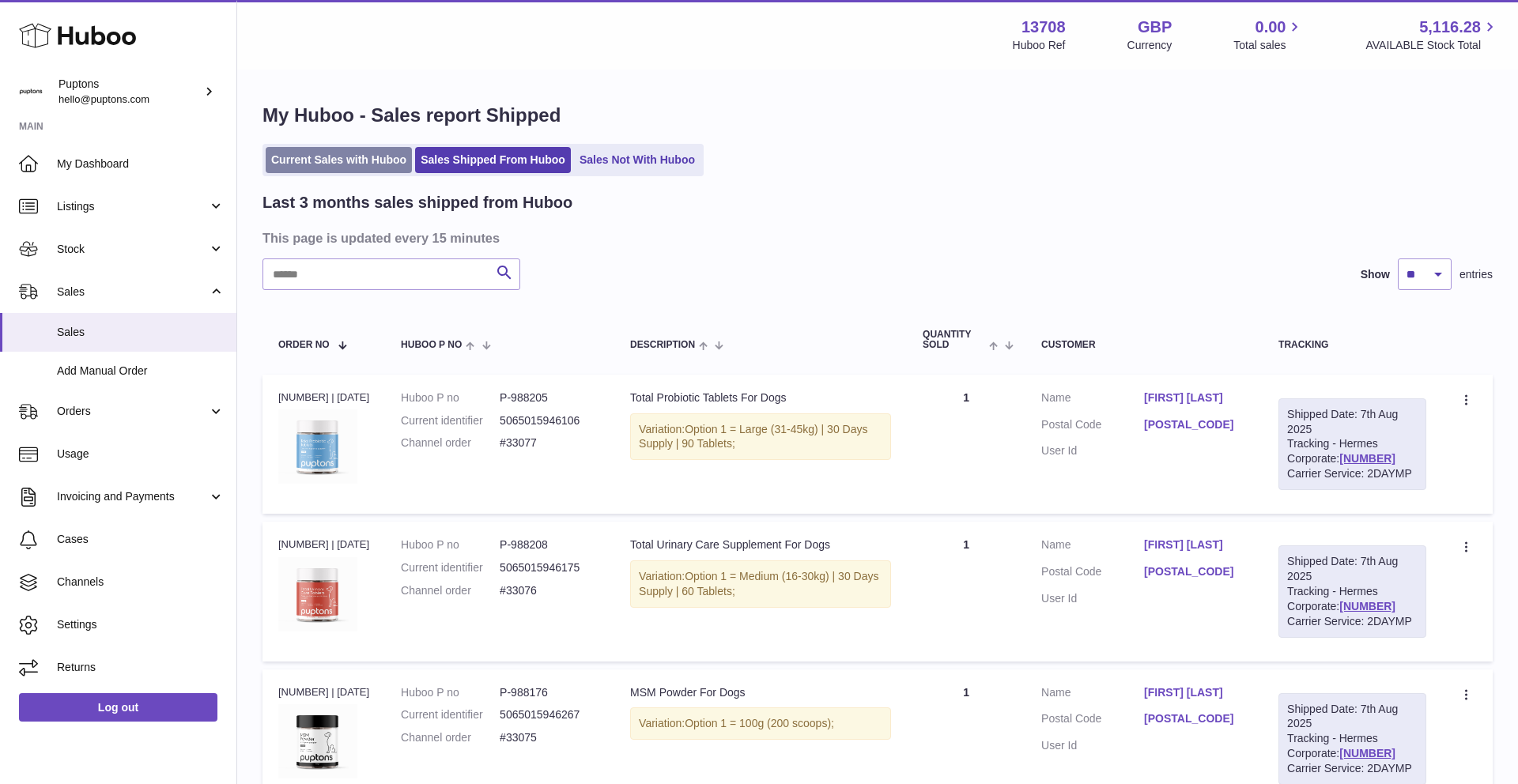 click on "Current Sales with Huboo" at bounding box center (338, 160) 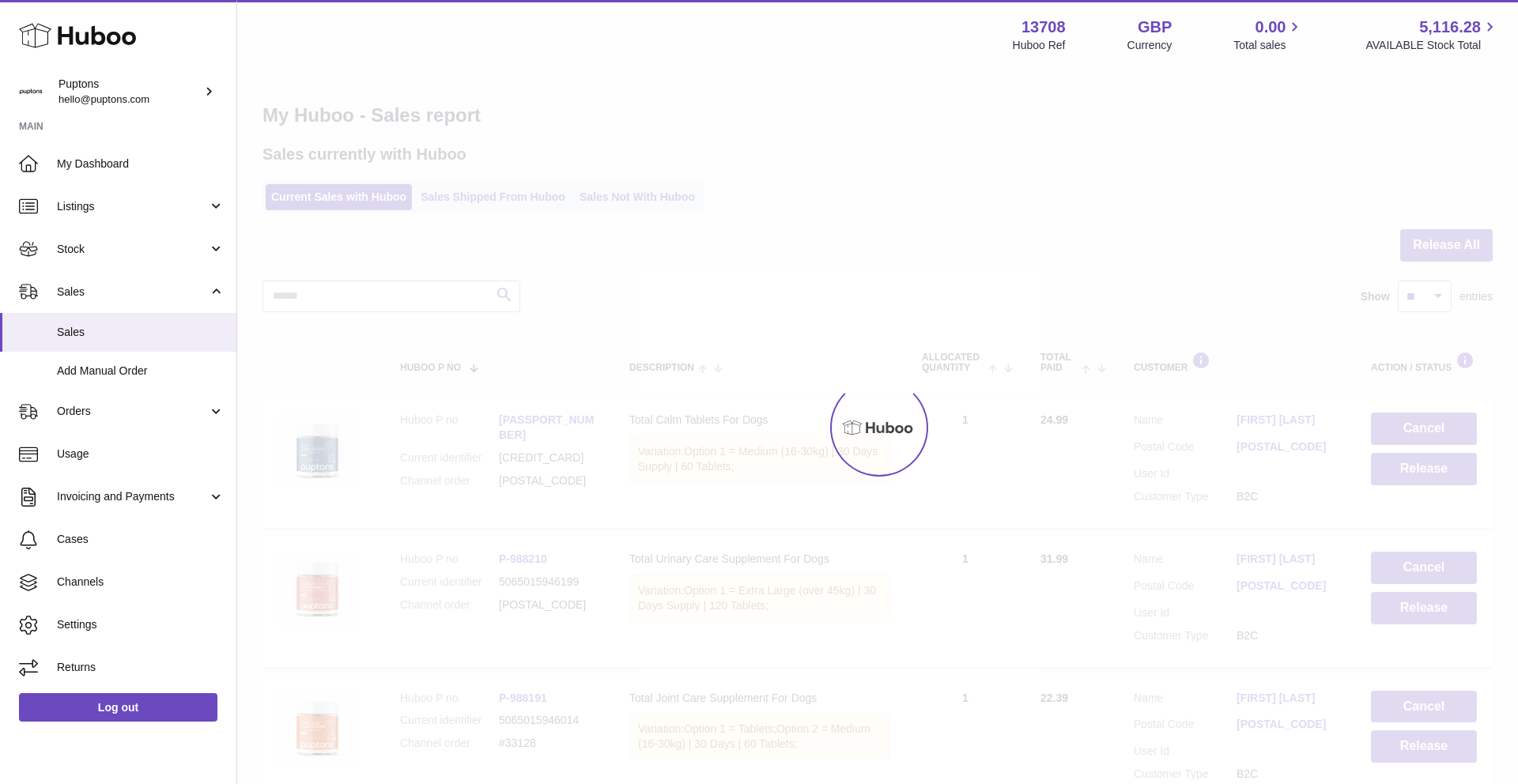 scroll, scrollTop: 0, scrollLeft: 0, axis: both 